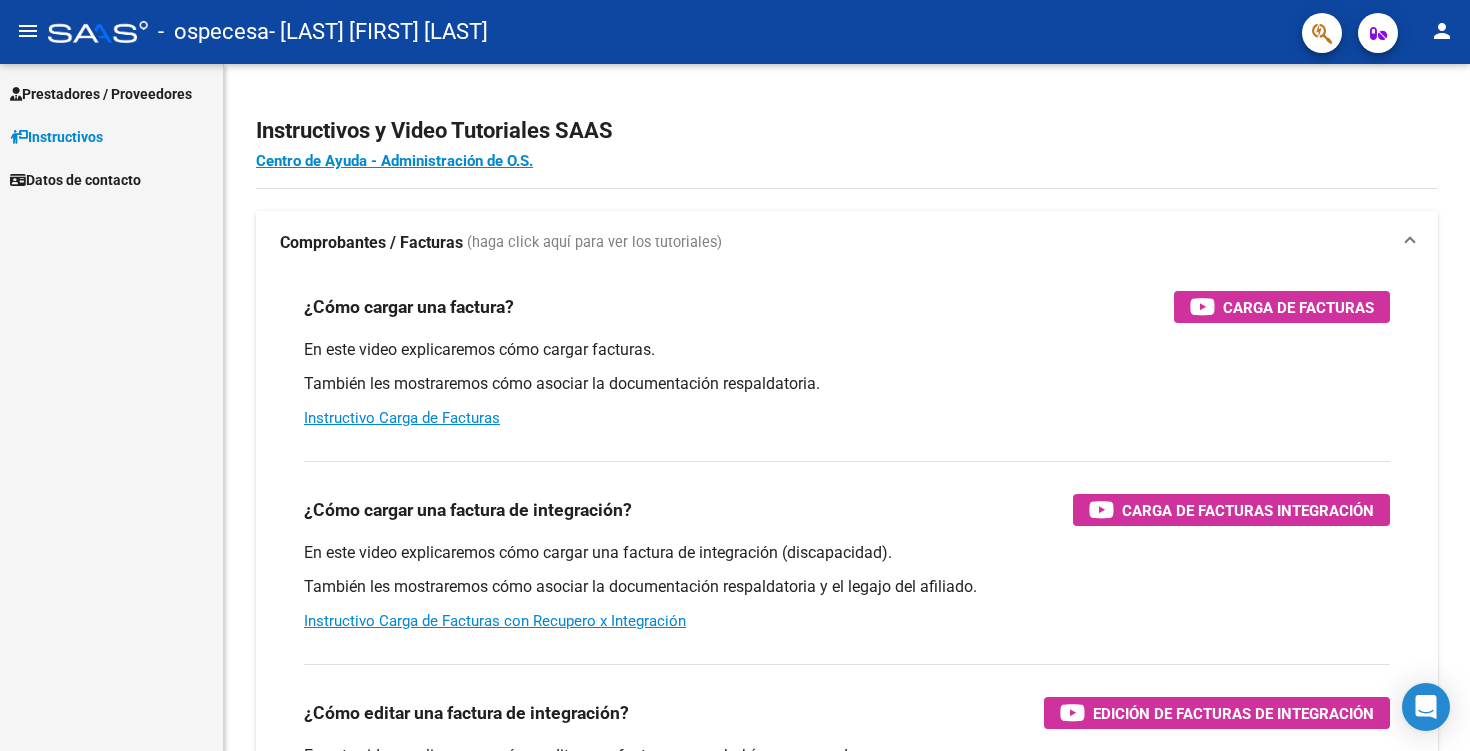 scroll, scrollTop: 0, scrollLeft: 0, axis: both 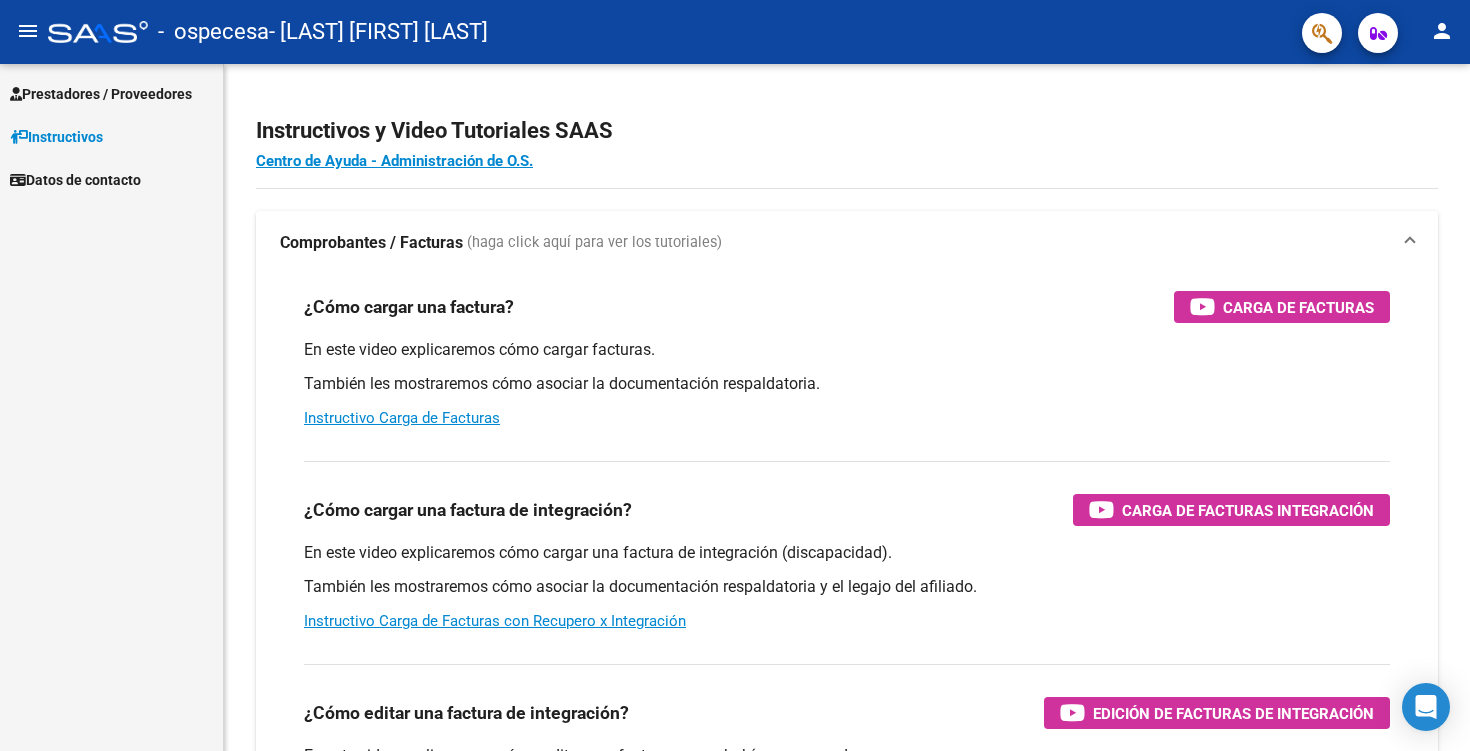 click on "Prestadores / Proveedores" at bounding box center (101, 94) 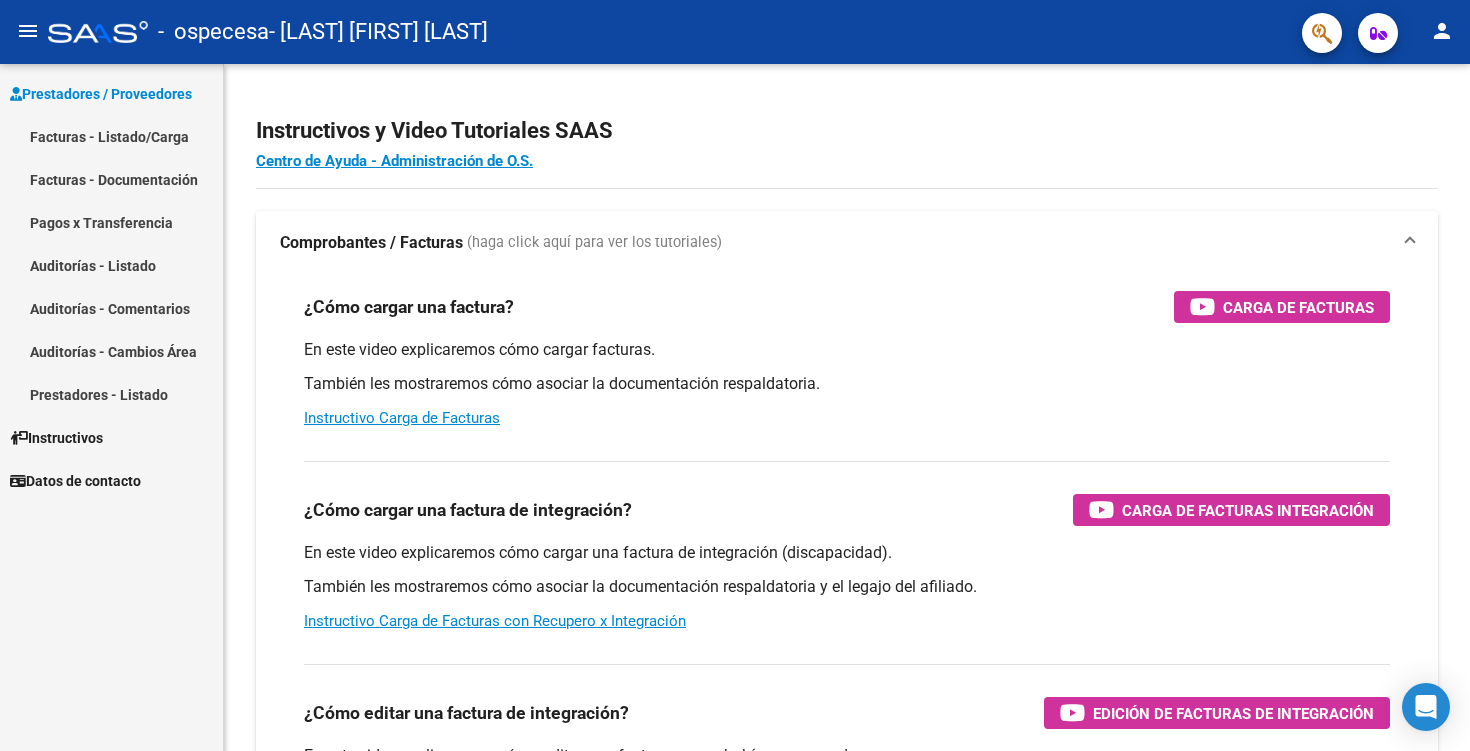 click on "Facturas - Listado/Carga" at bounding box center (111, 136) 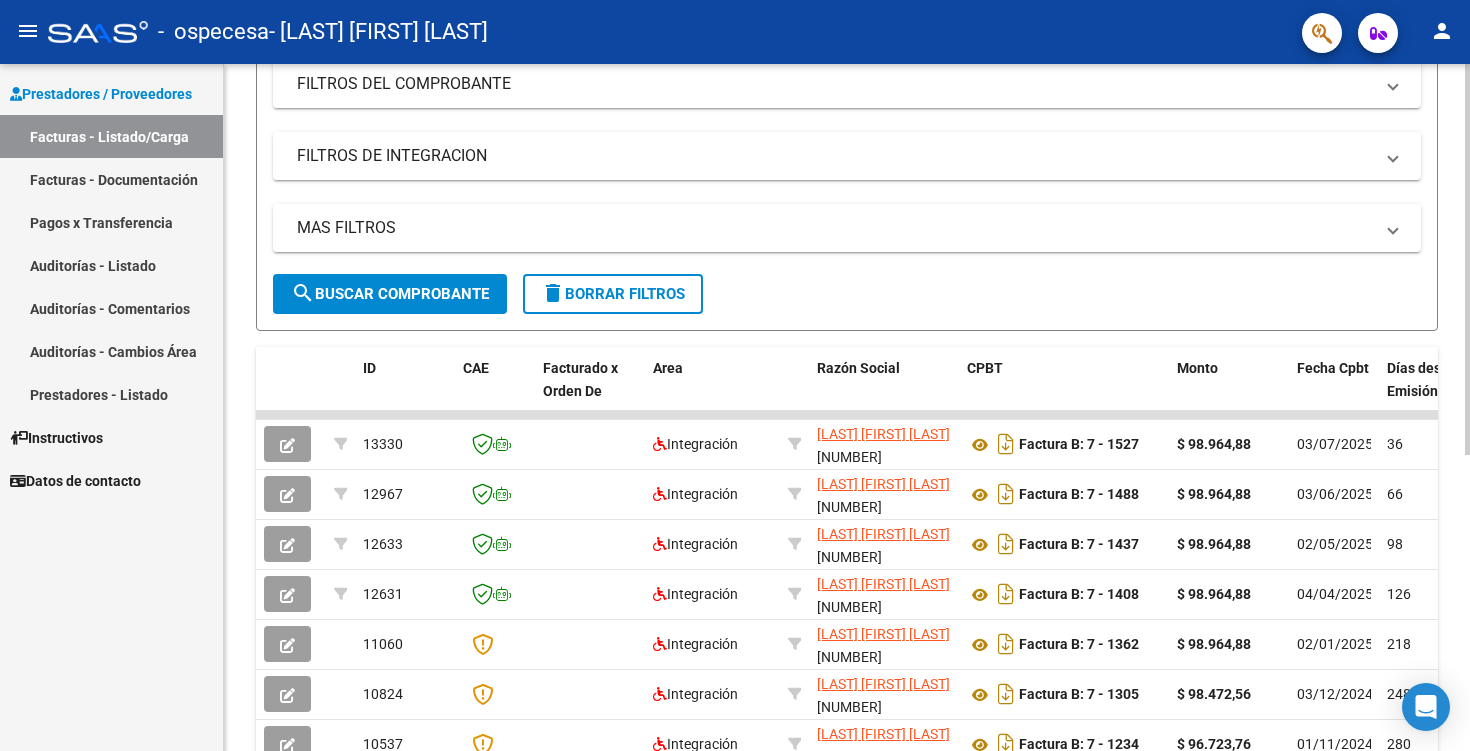 scroll, scrollTop: 283, scrollLeft: 0, axis: vertical 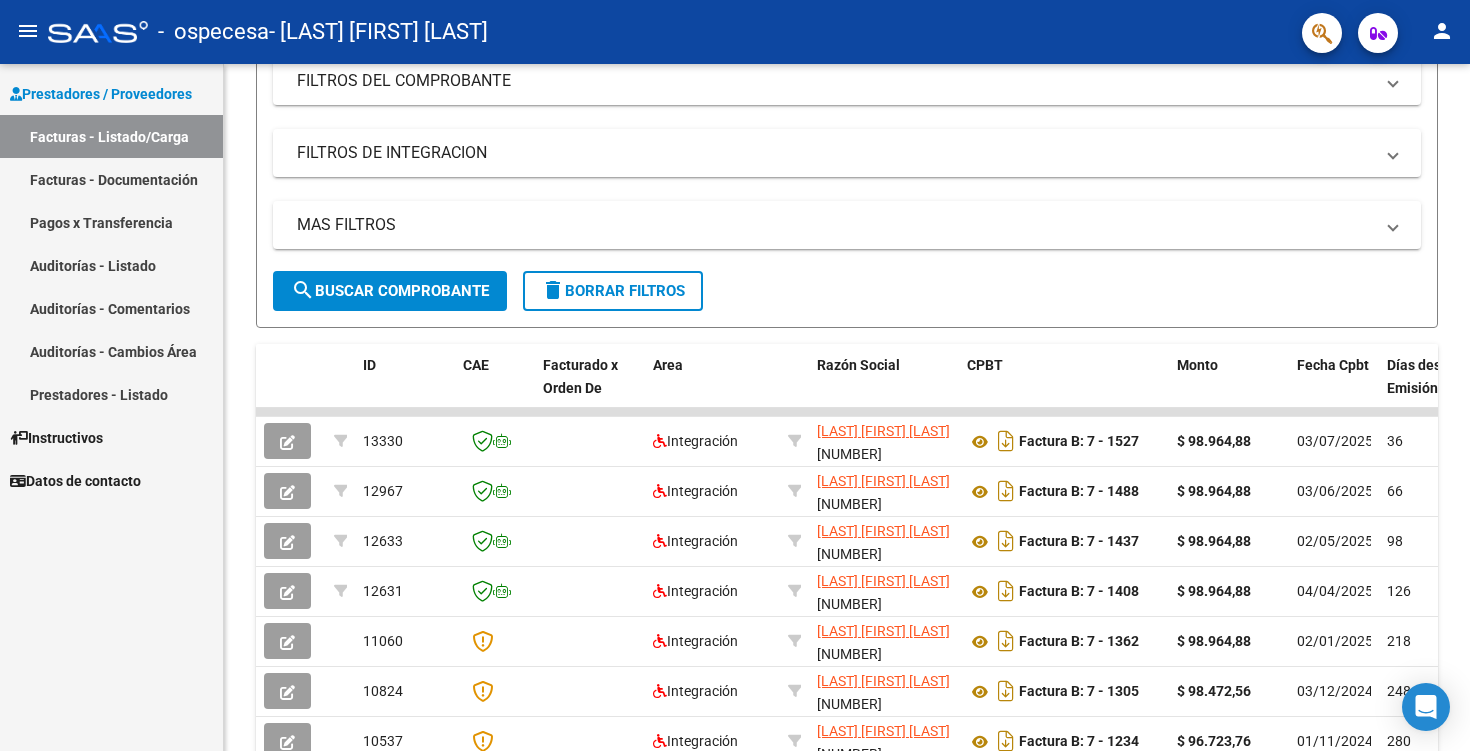 click on "Facturas - Documentación" at bounding box center (111, 179) 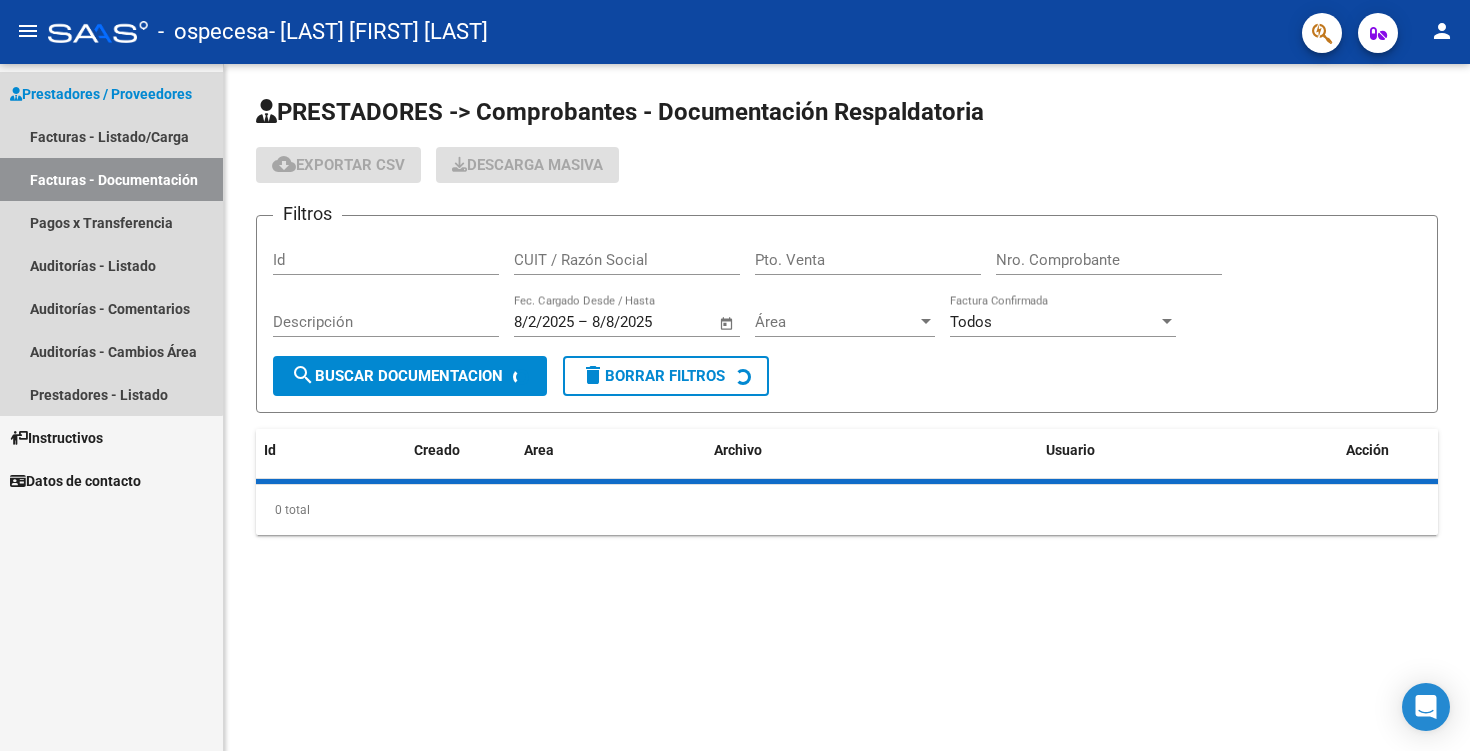 scroll, scrollTop: 0, scrollLeft: 0, axis: both 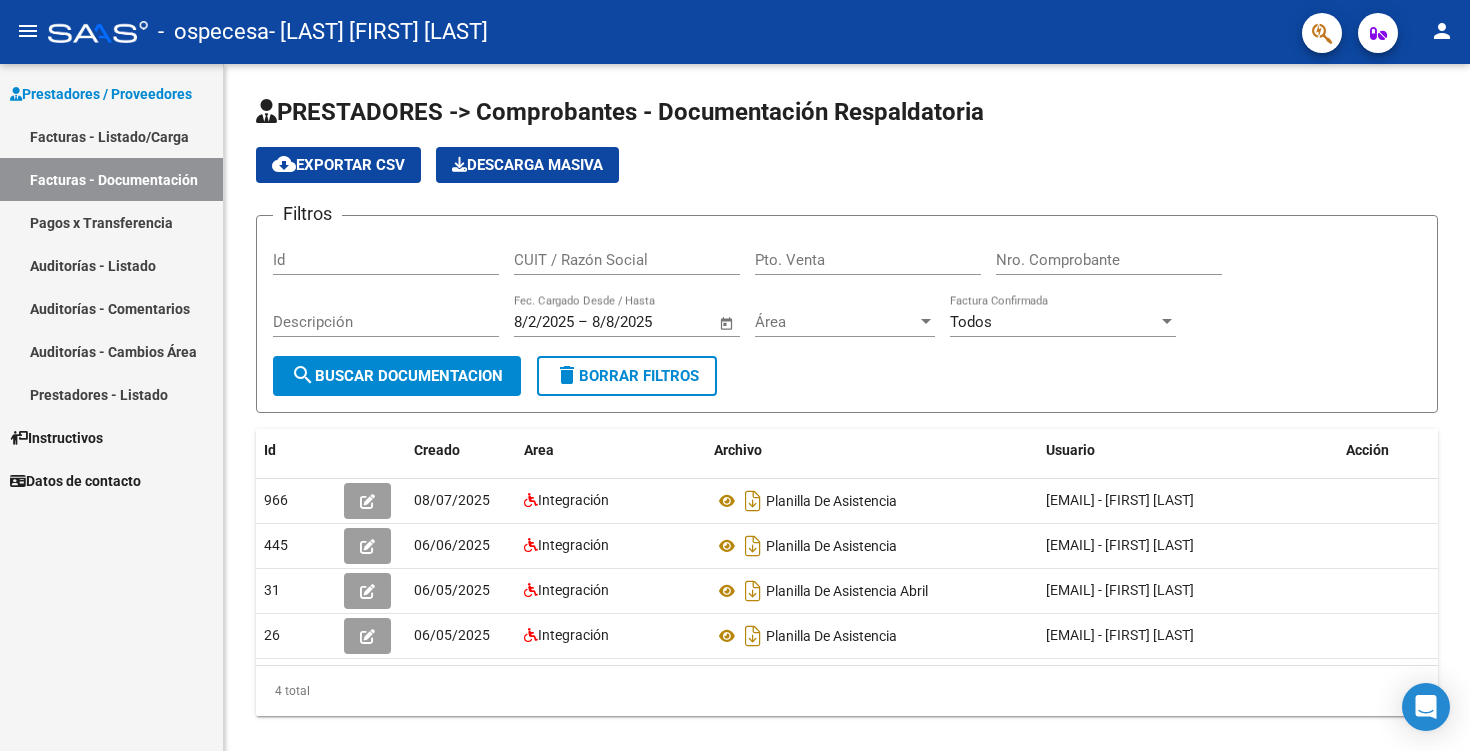 click on "Facturas - Listado/Carga" at bounding box center (111, 136) 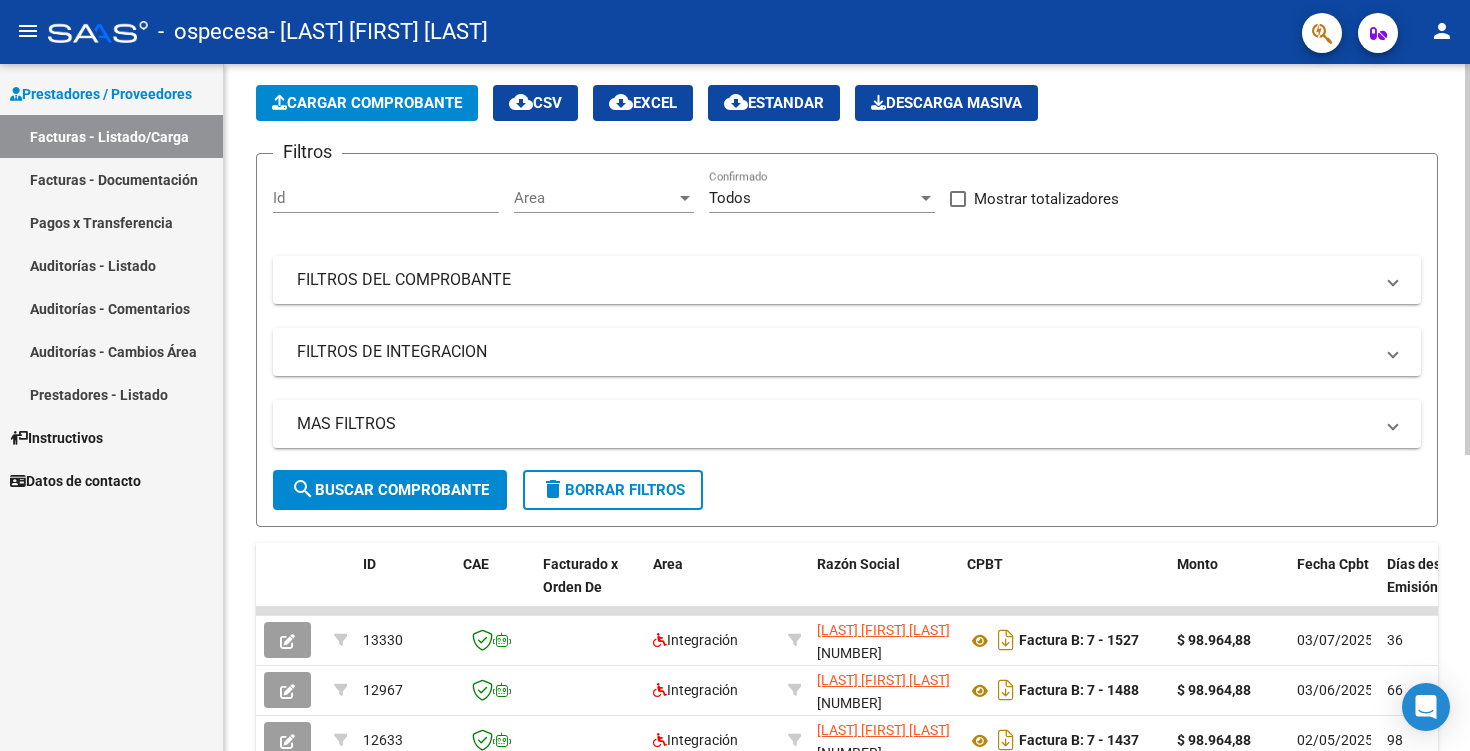 scroll, scrollTop: 88, scrollLeft: 0, axis: vertical 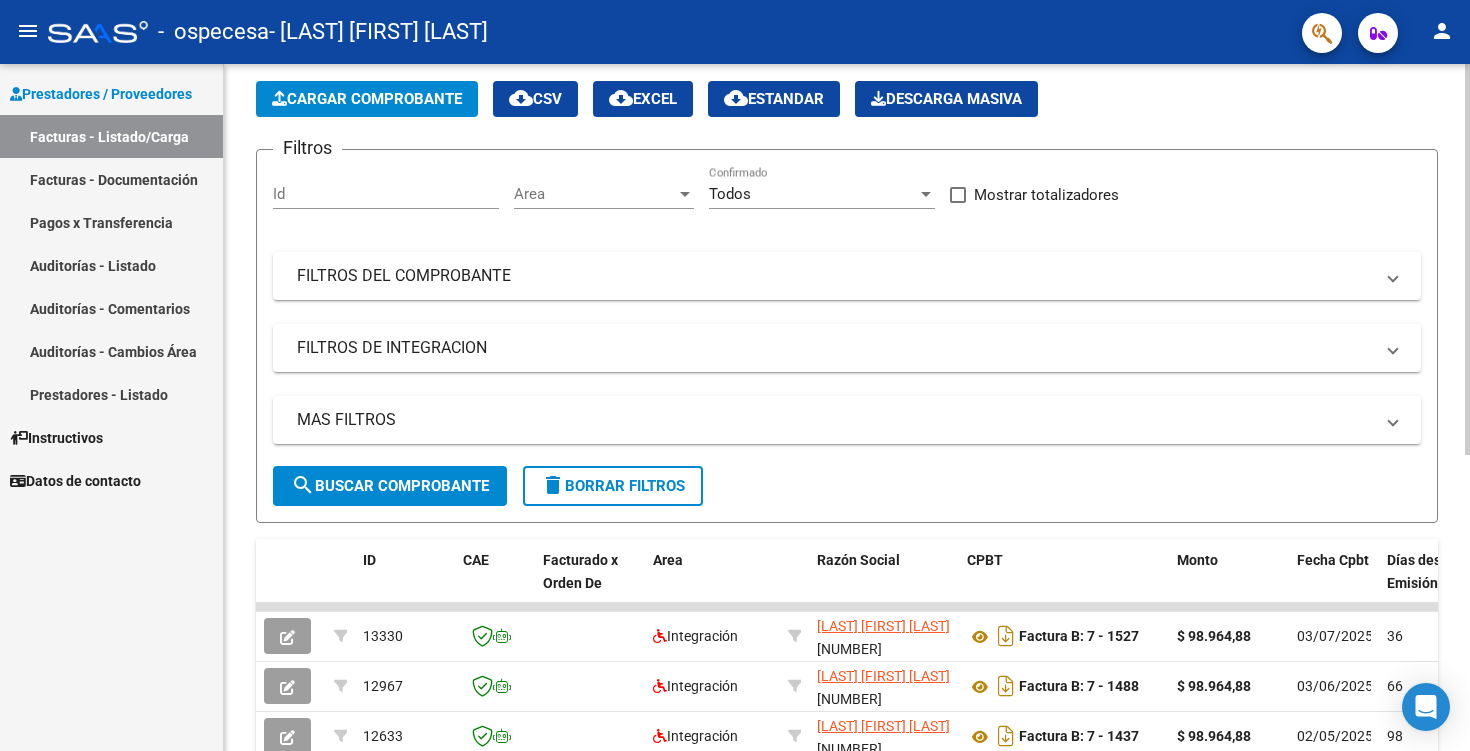 click on "Cargar Comprobante" 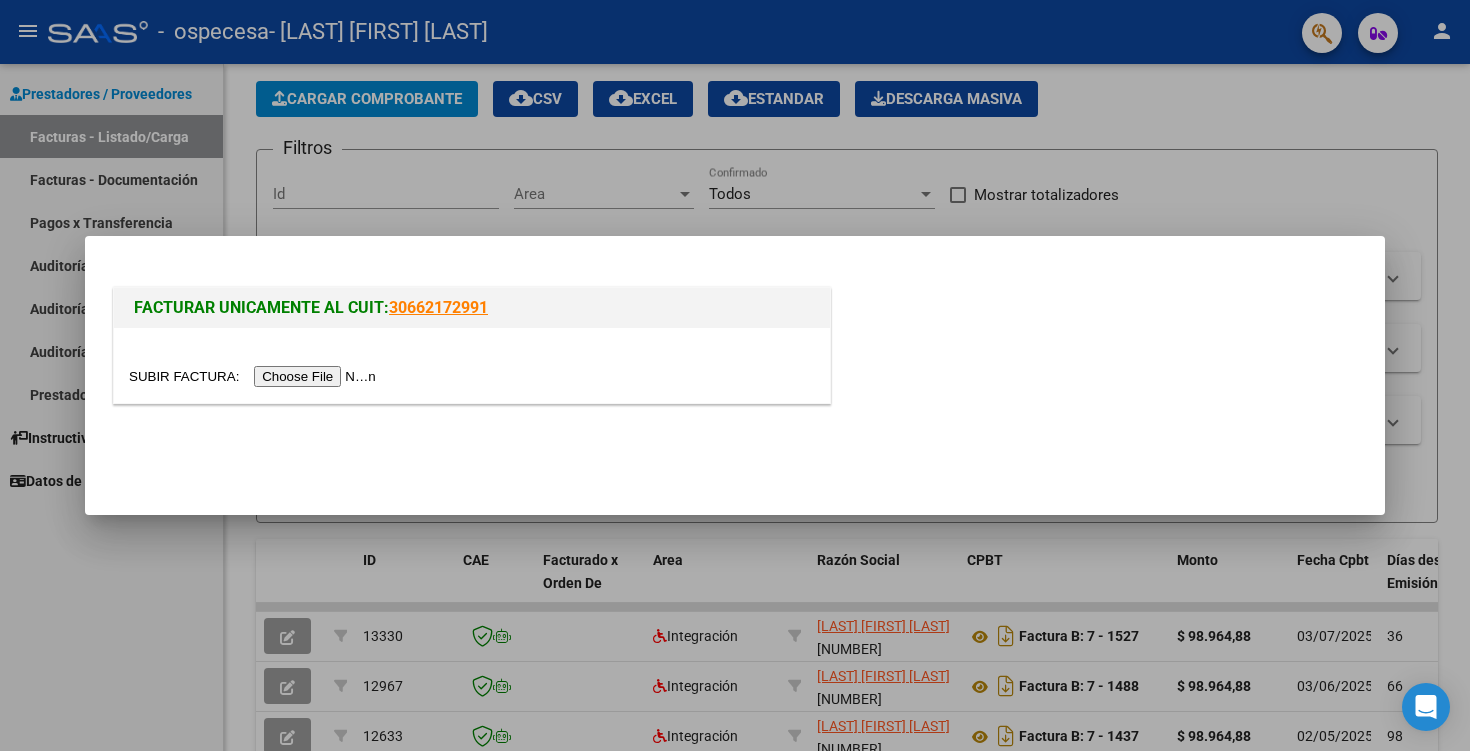 click at bounding box center [255, 376] 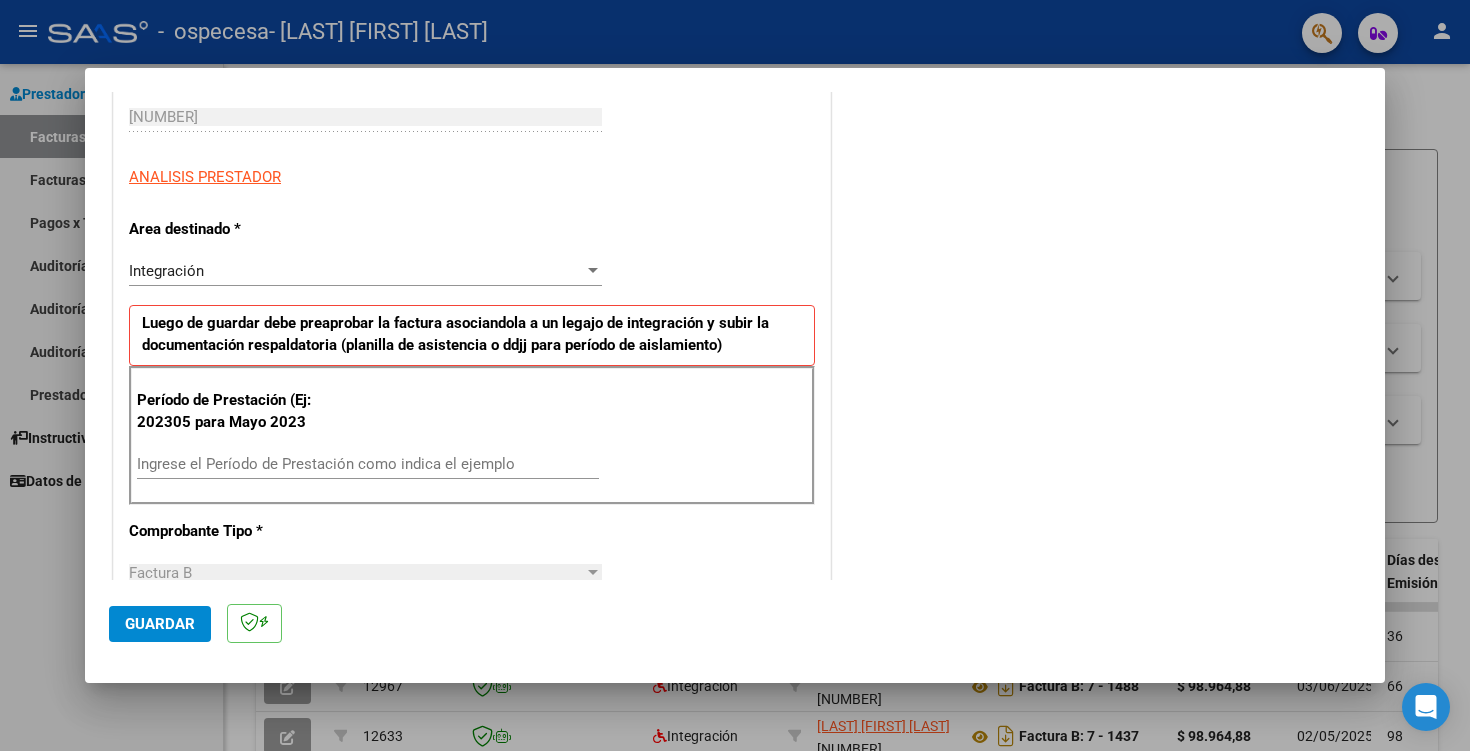 scroll, scrollTop: 317, scrollLeft: 0, axis: vertical 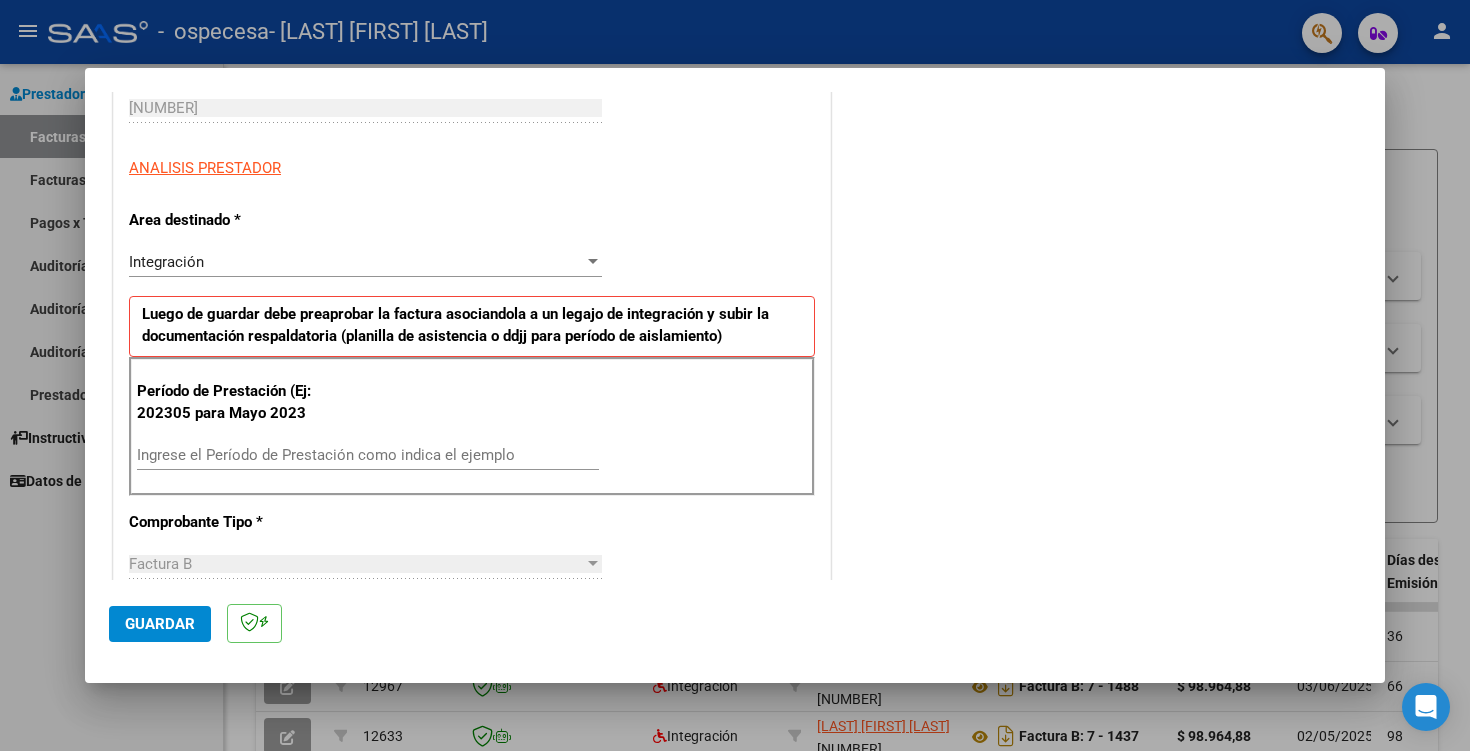 click on "Ingrese el Período de Prestación como indica el ejemplo" at bounding box center (368, 455) 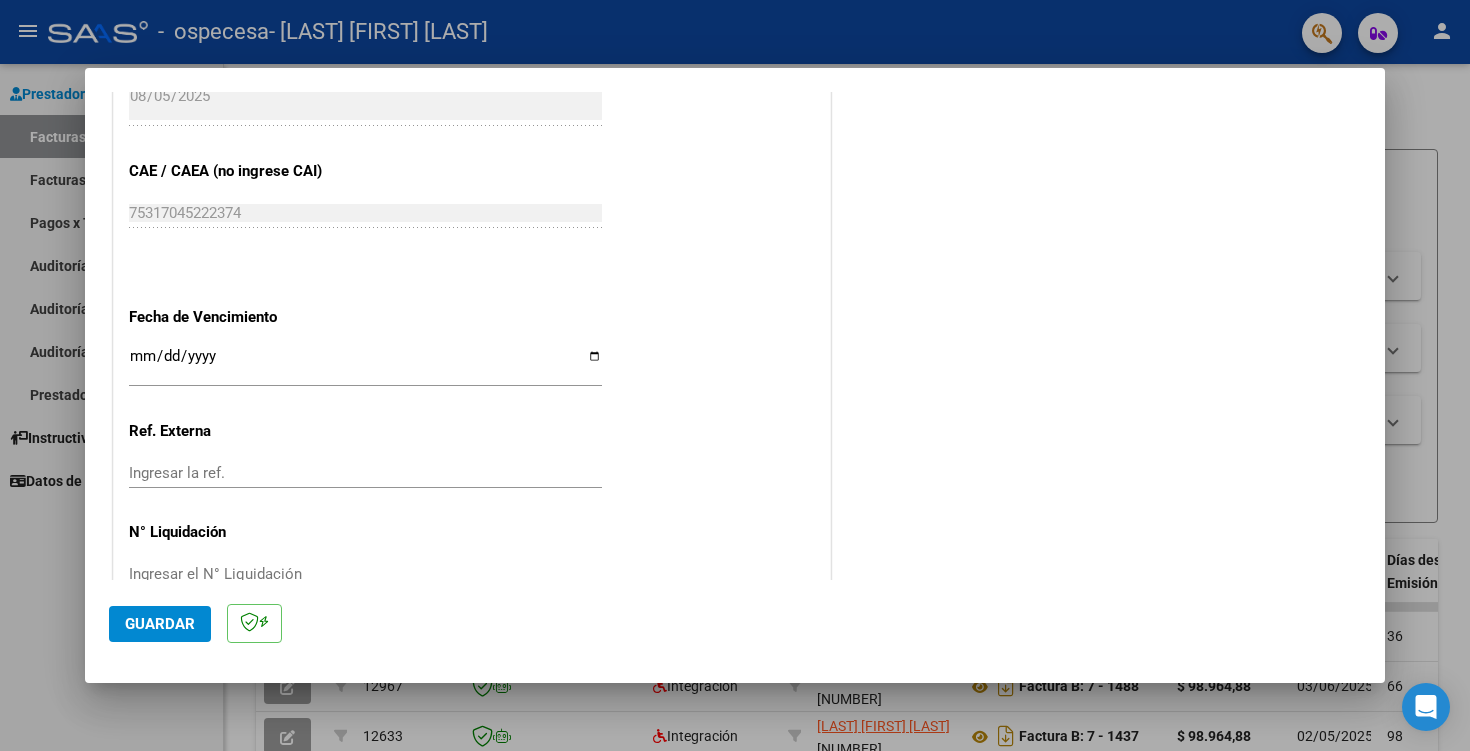 scroll, scrollTop: 1230, scrollLeft: 0, axis: vertical 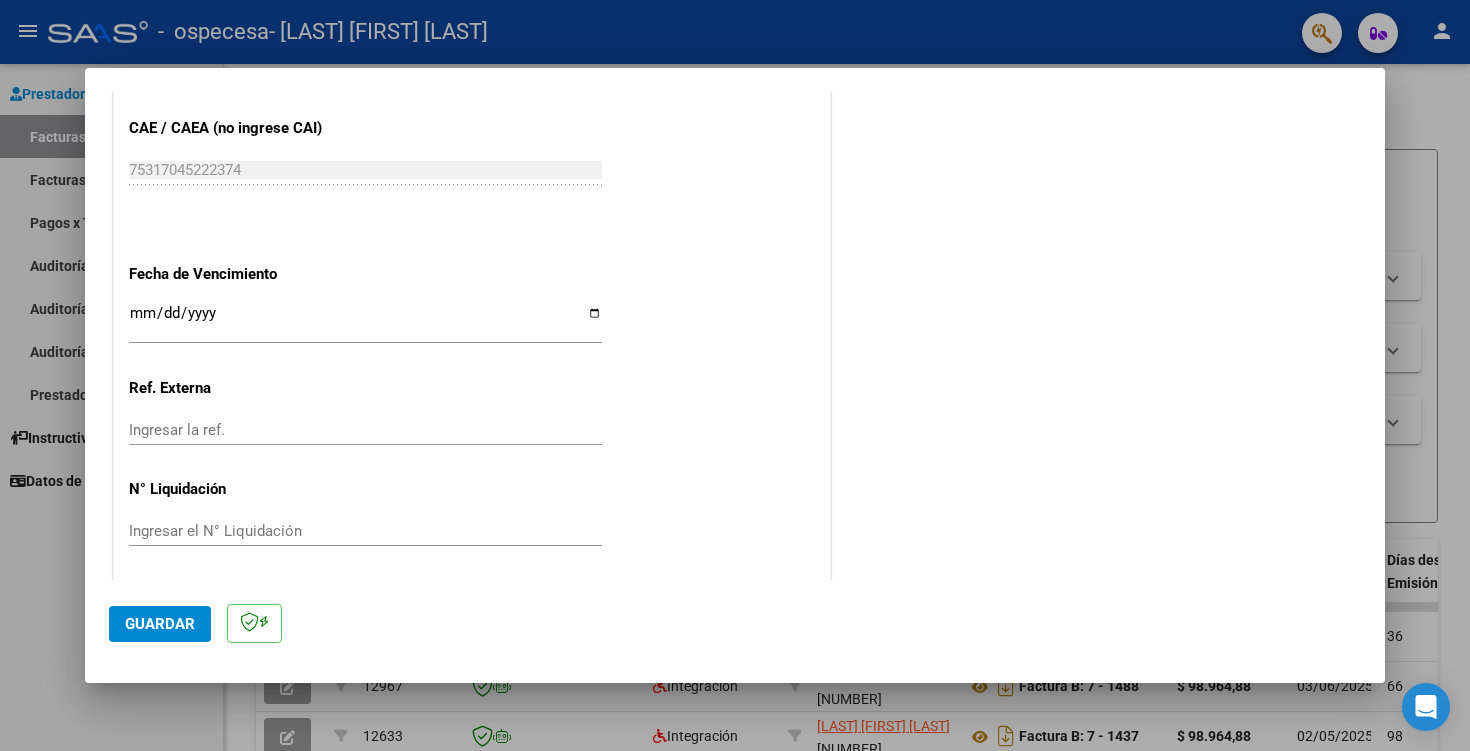 type on "202507" 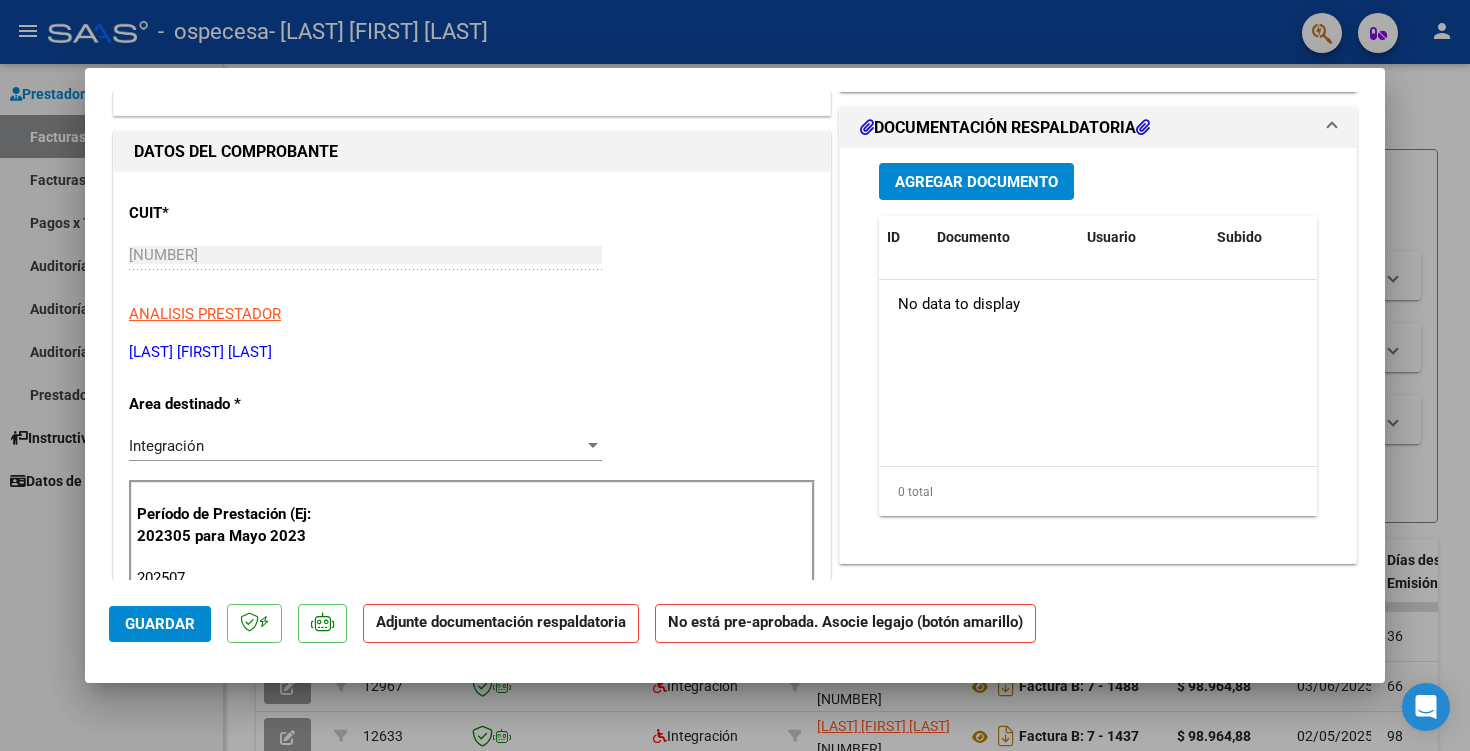 scroll, scrollTop: 0, scrollLeft: 0, axis: both 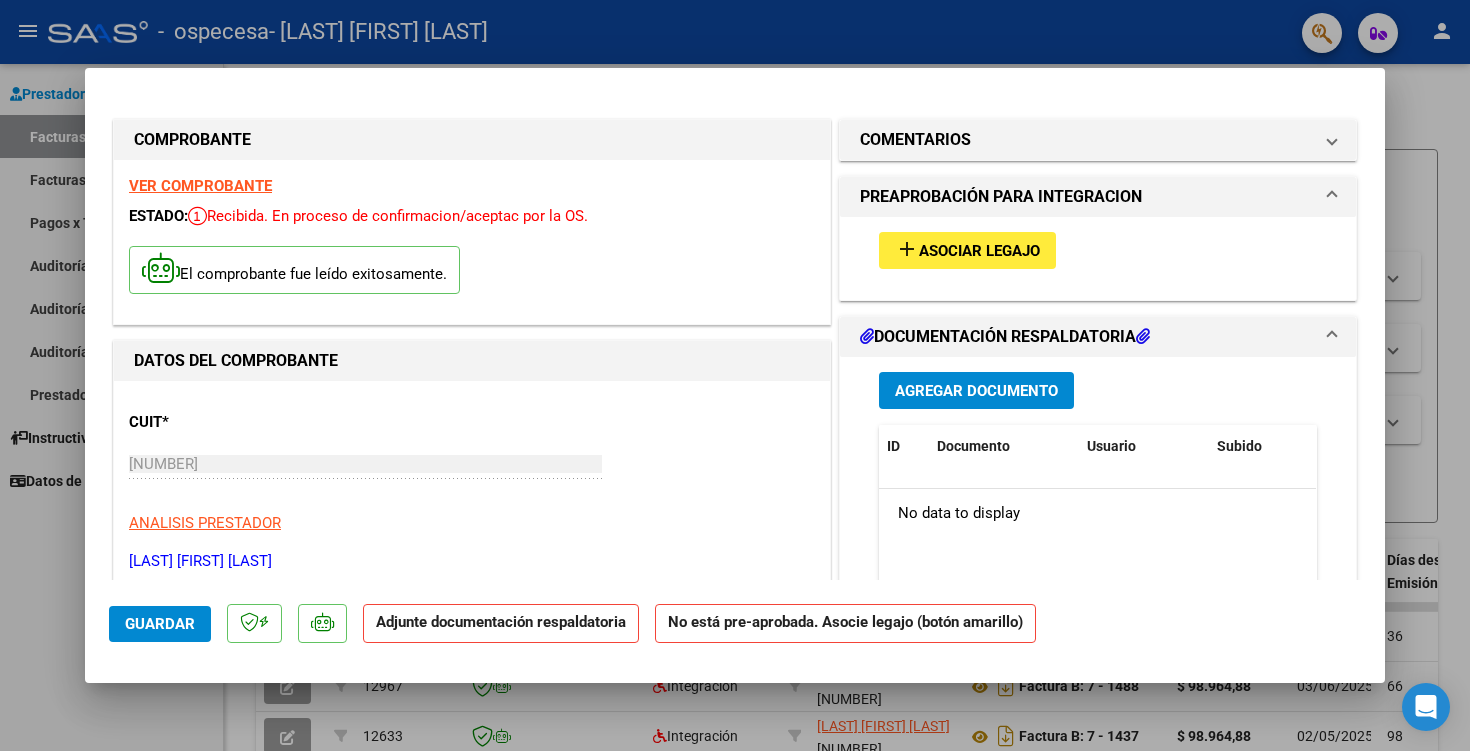 click on "add Asociar Legajo" at bounding box center (967, 250) 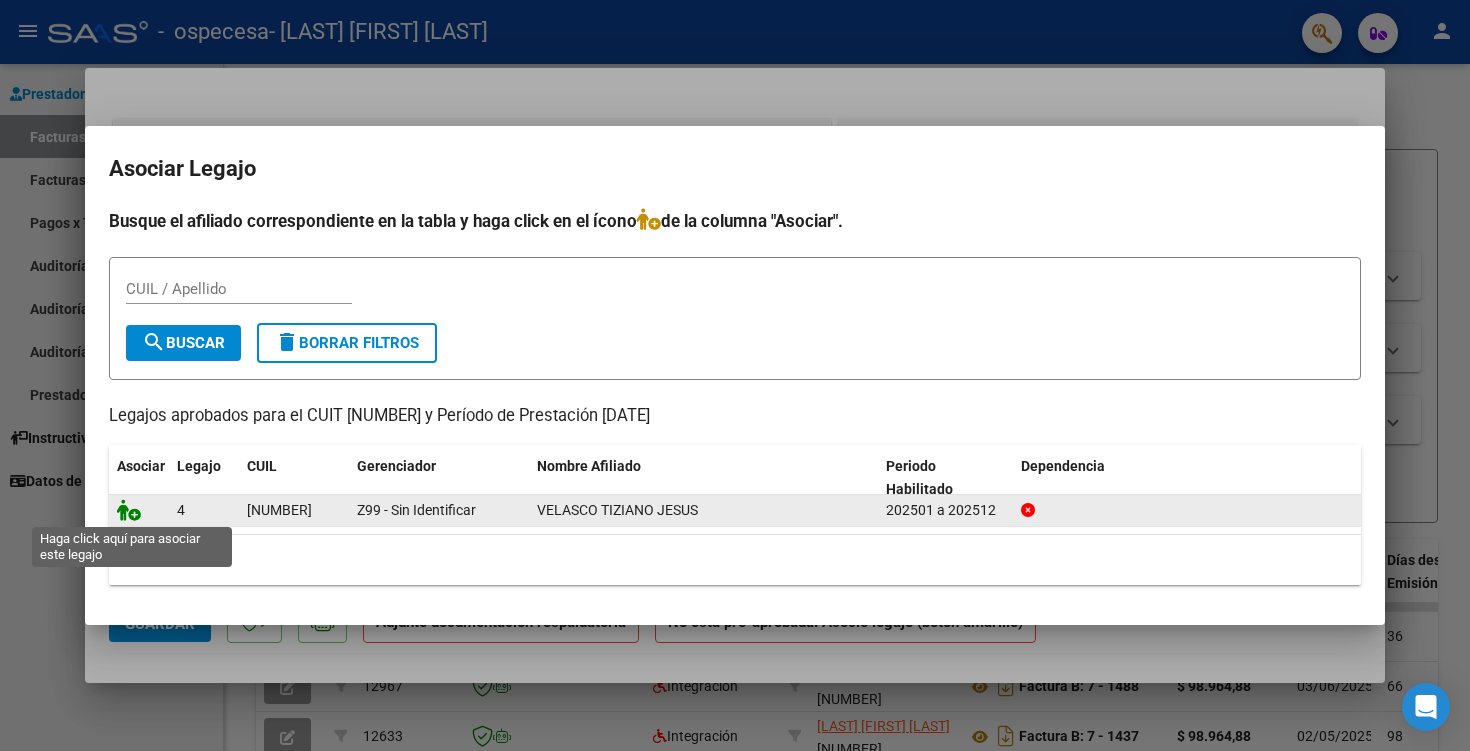 click 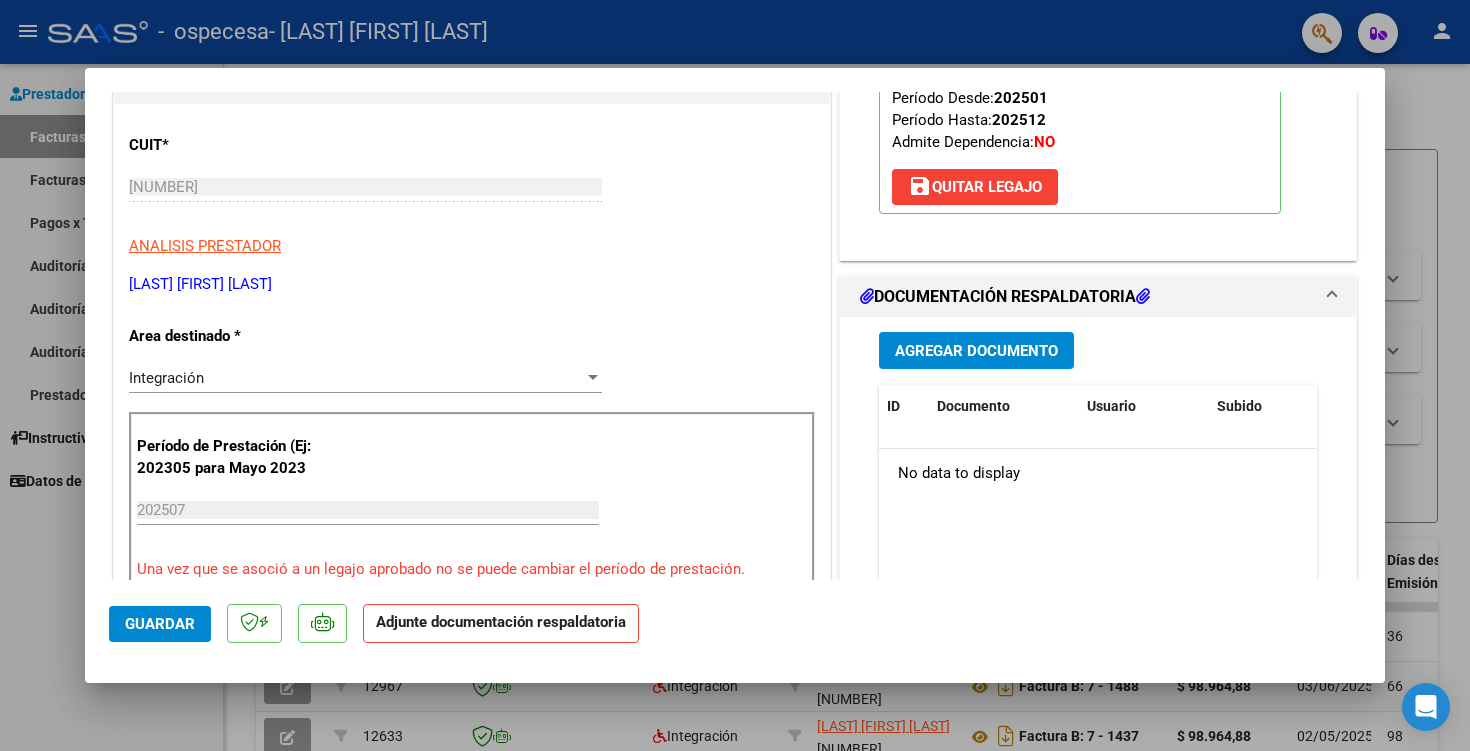scroll, scrollTop: 309, scrollLeft: 0, axis: vertical 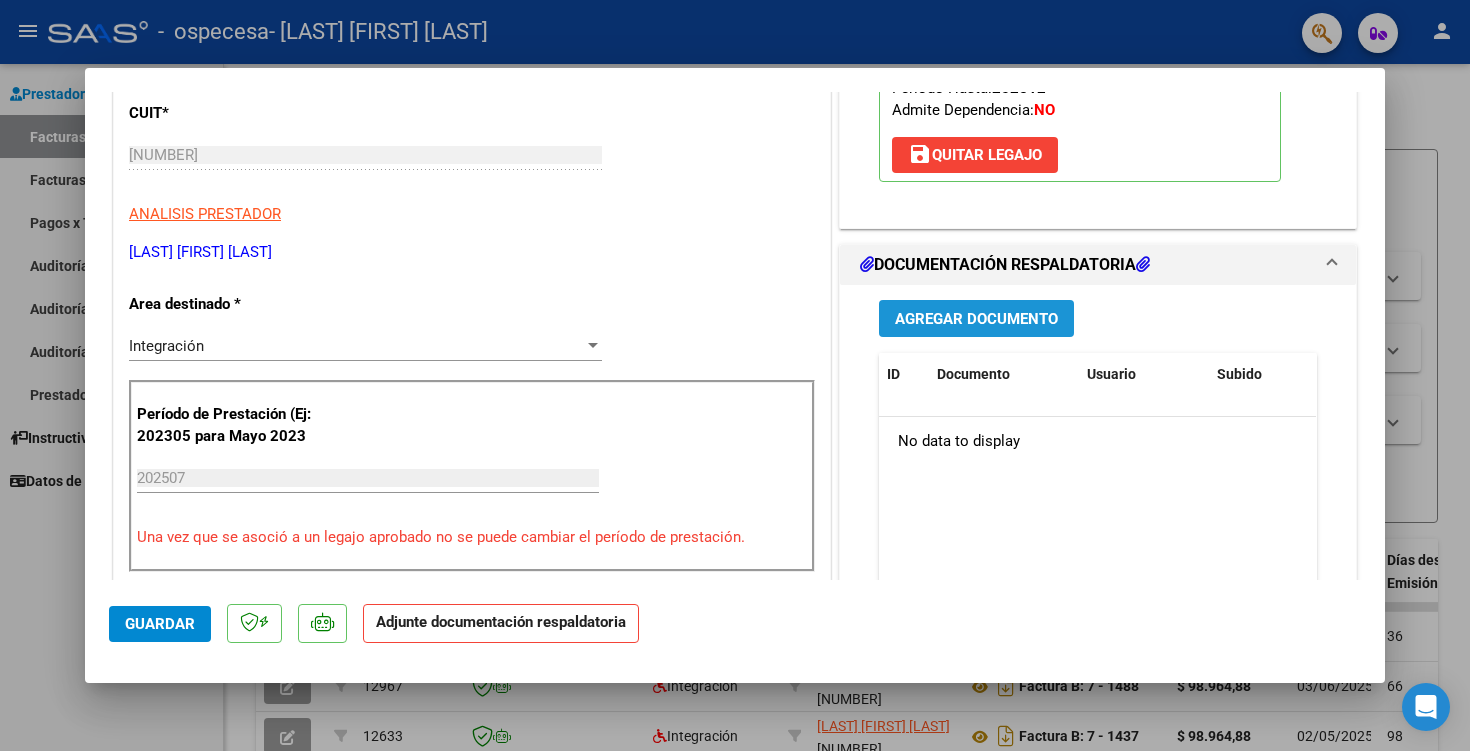 click on "Agregar Documento" at bounding box center (976, 318) 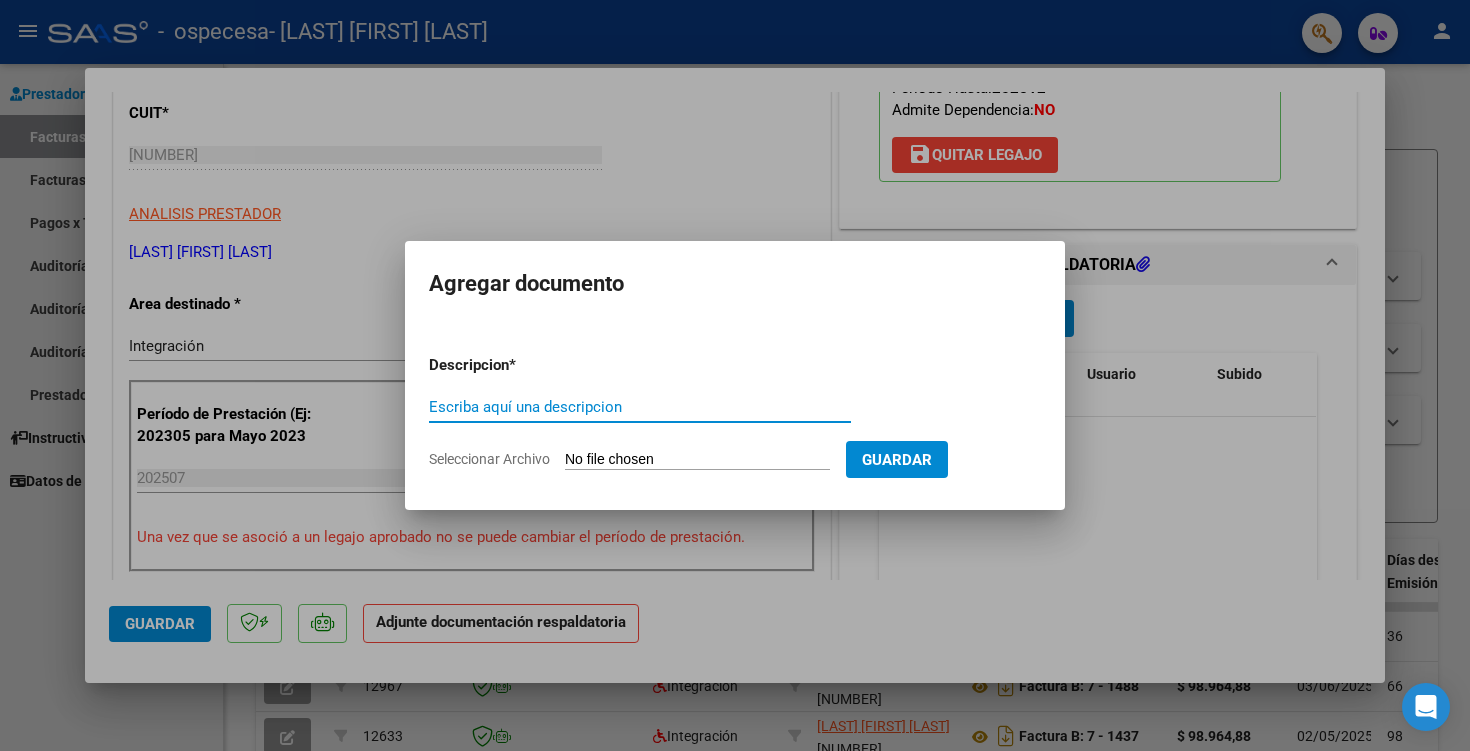 click on "Seleccionar Archivo" at bounding box center (697, 460) 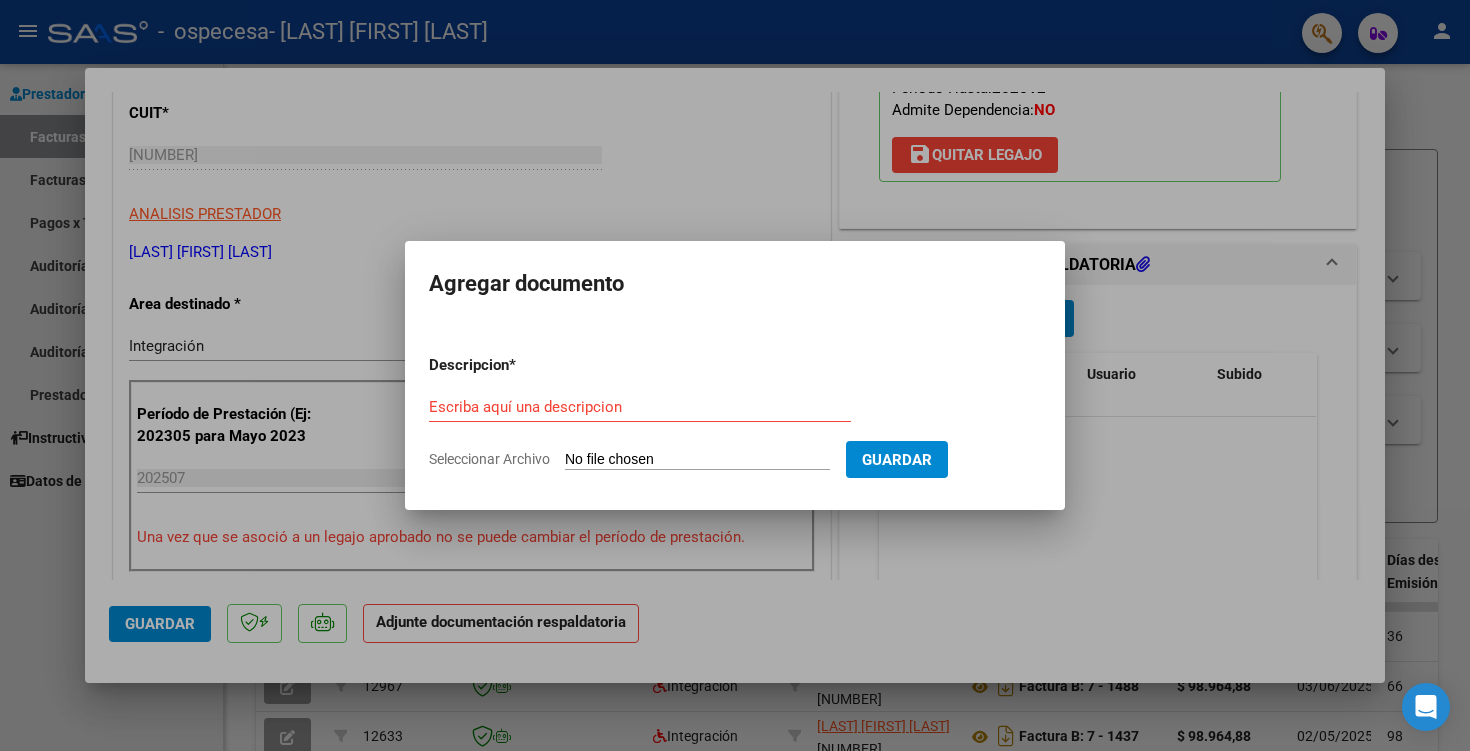 type on "C:\fakepath\planilla de asistencia psicologia julio [LAST] [LAST].jpg" 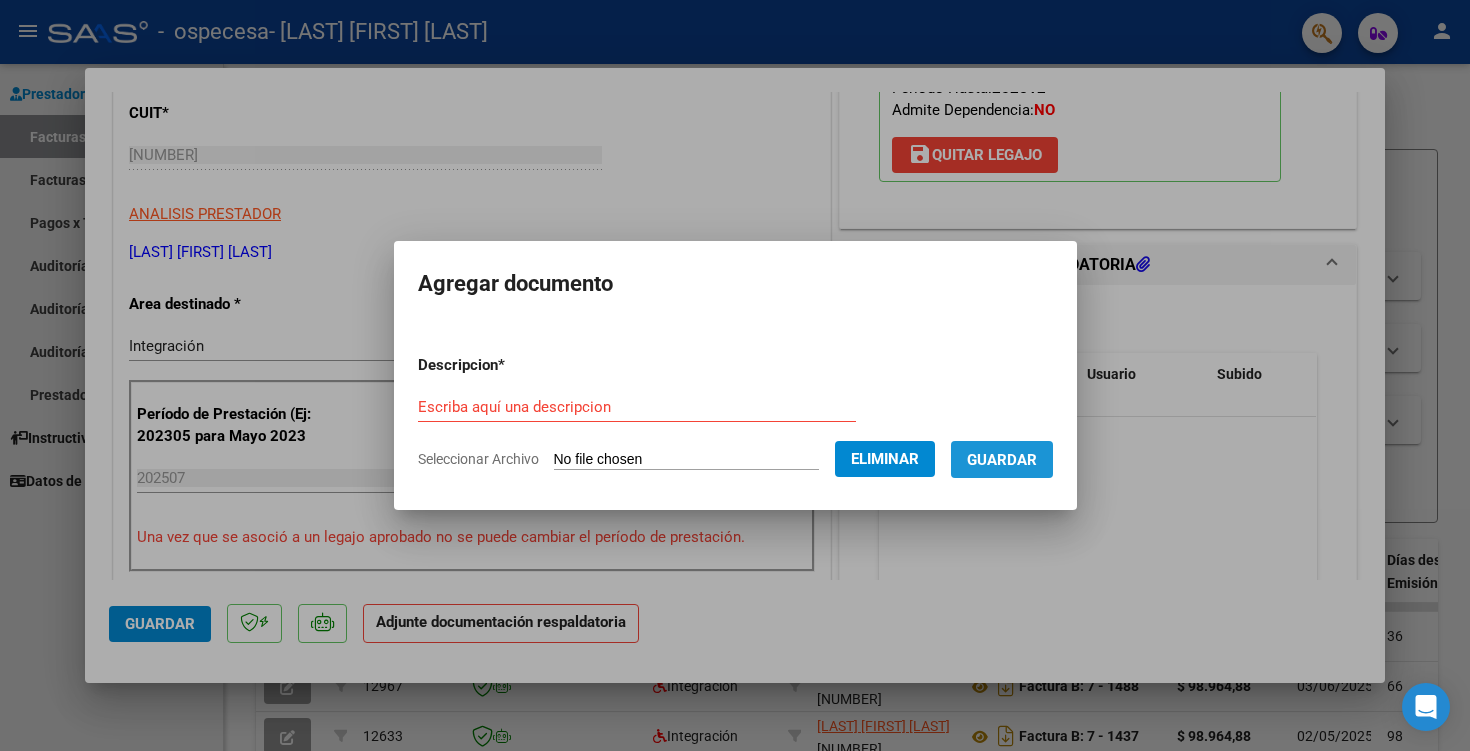 click on "Guardar" at bounding box center (1002, 460) 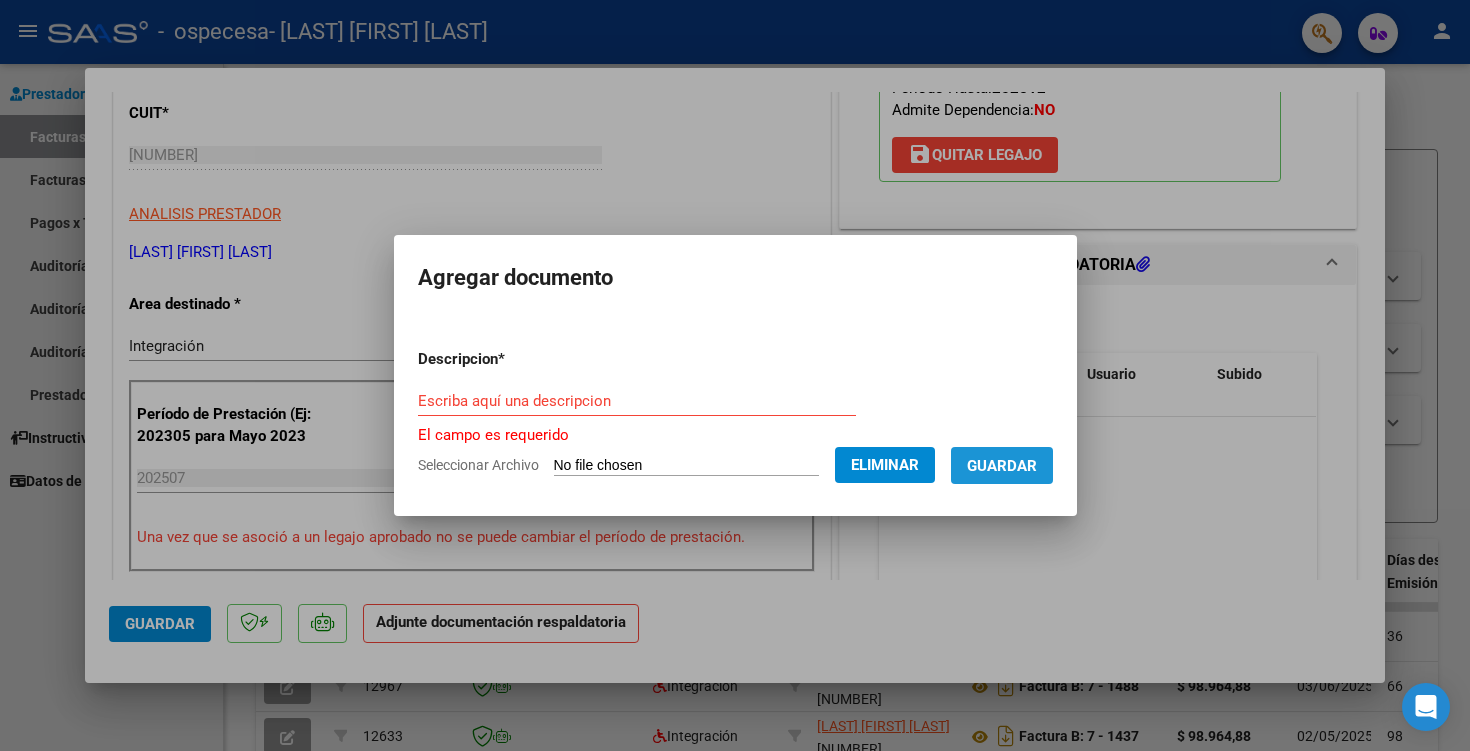 click on "Guardar" at bounding box center (1002, 466) 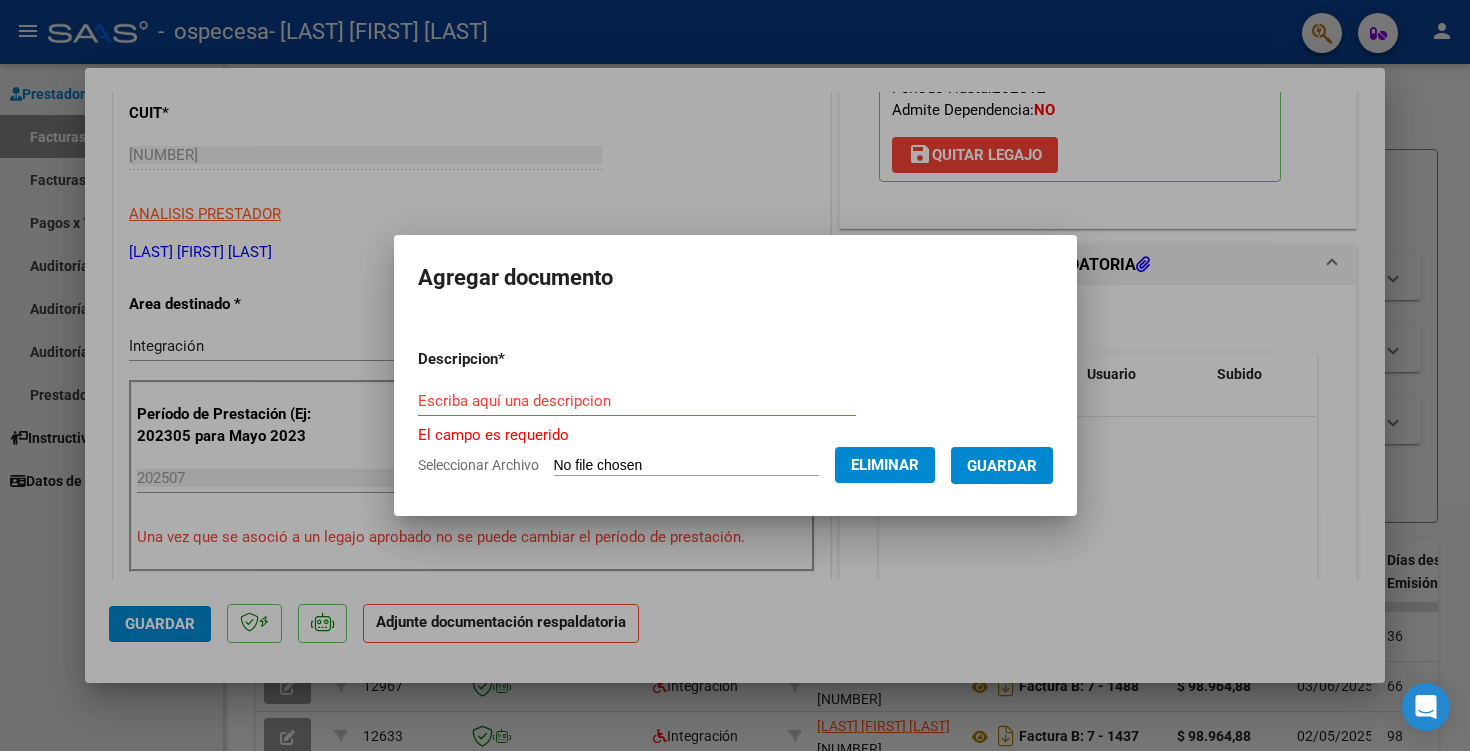 click on "Escriba aquí una descripcion" at bounding box center [637, 401] 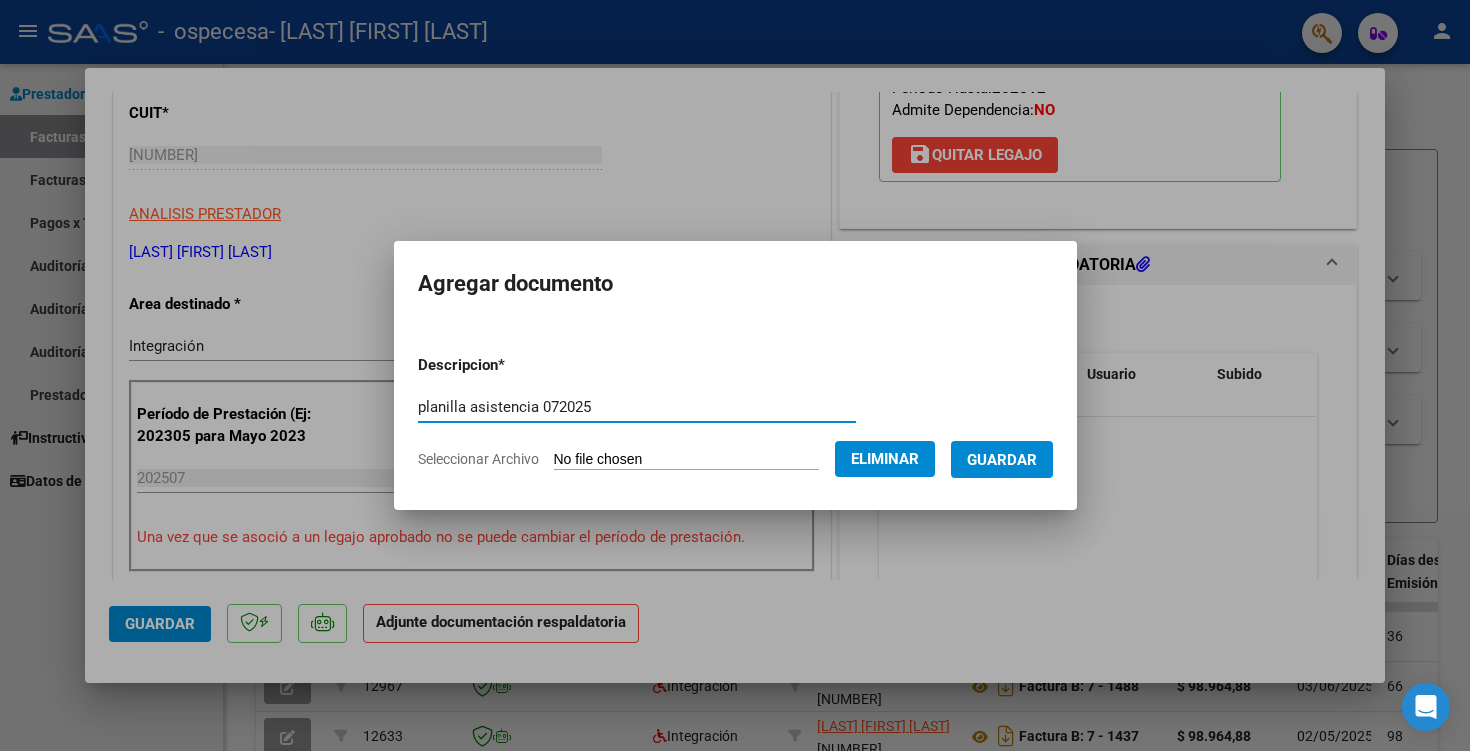 type on "planilla asistencia 072025" 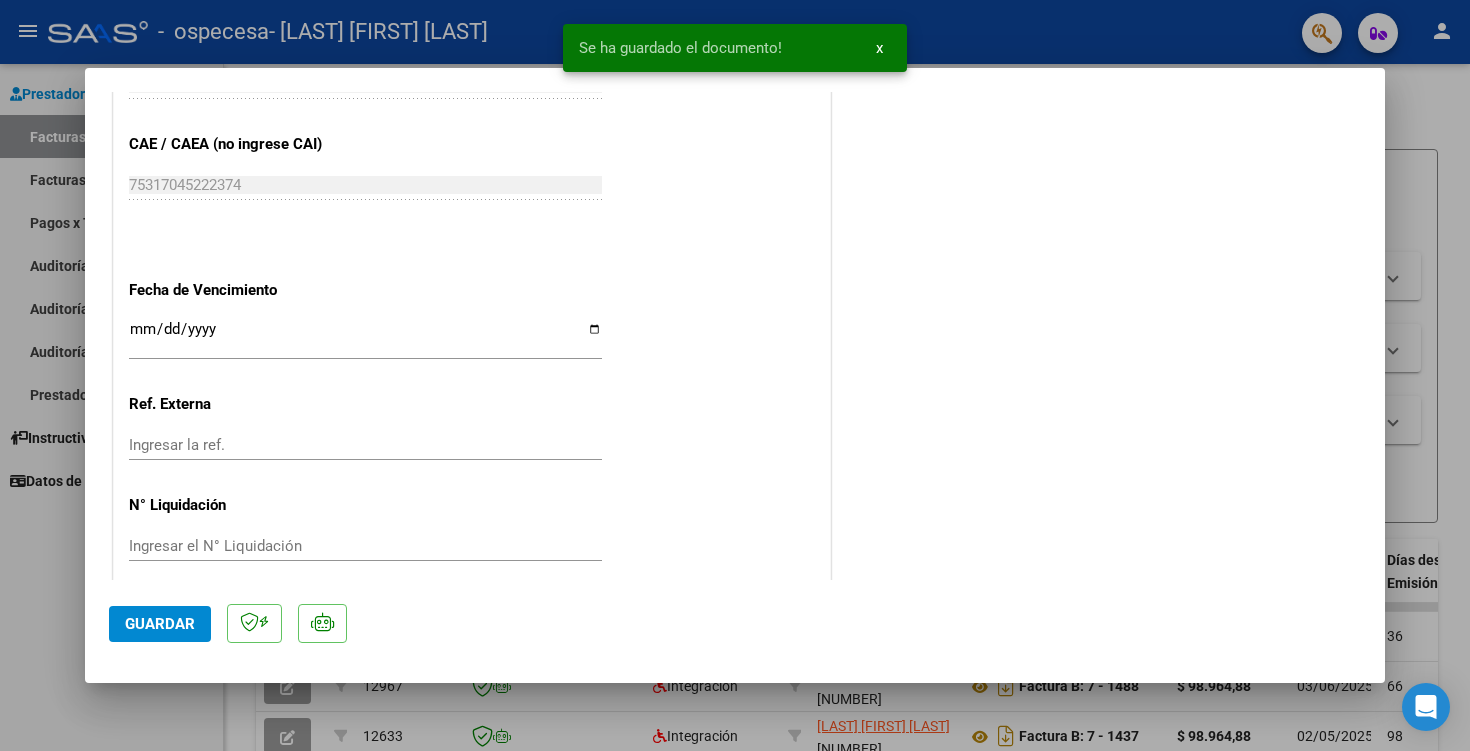 scroll, scrollTop: 1298, scrollLeft: 0, axis: vertical 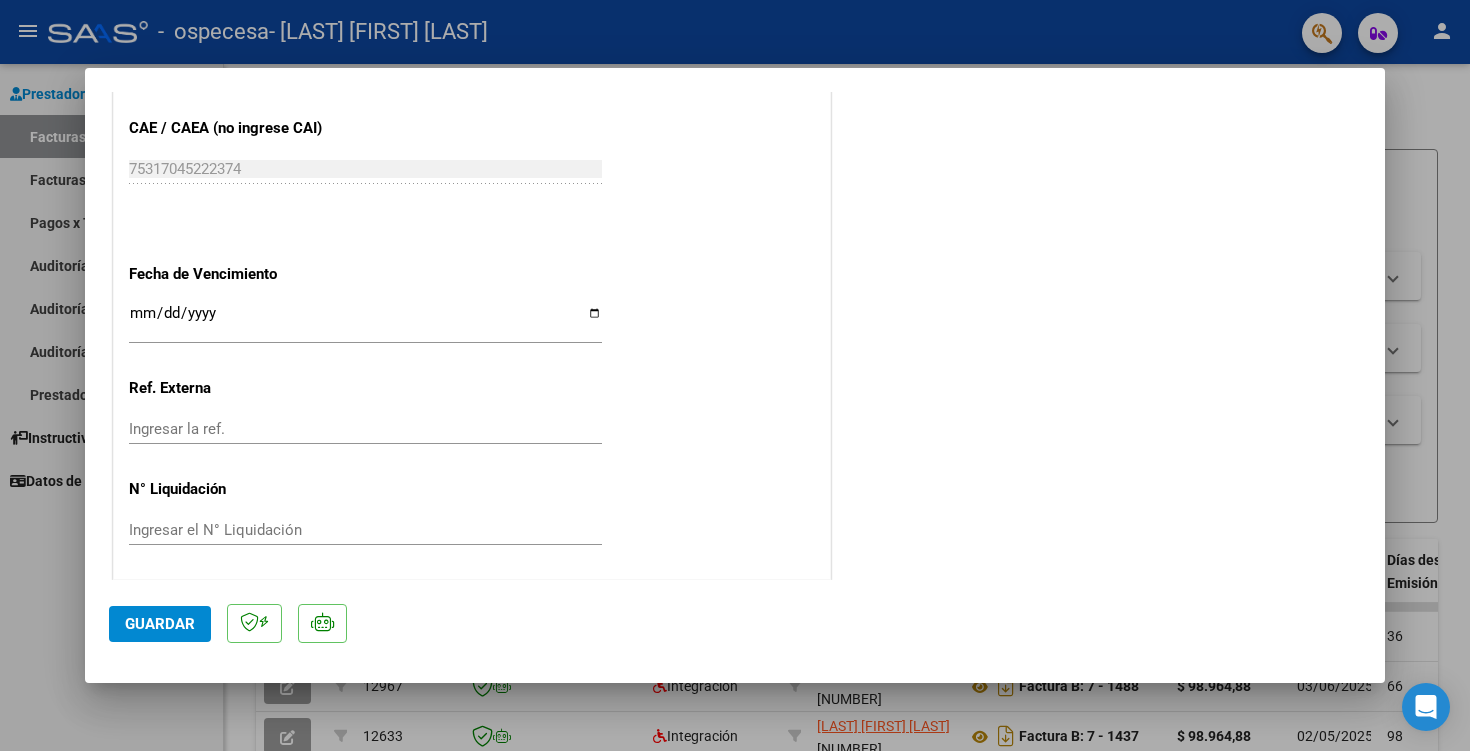 click on "Guardar" 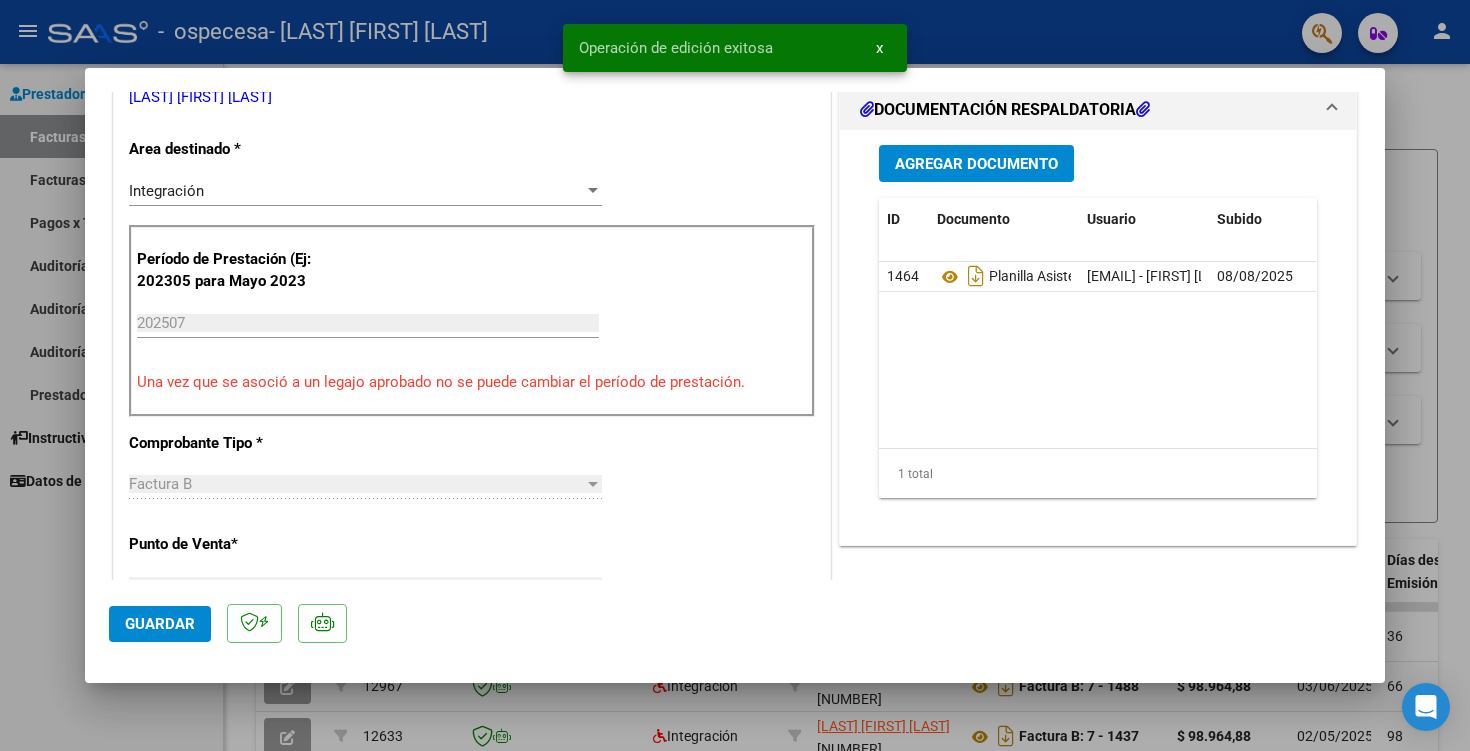 scroll, scrollTop: 0, scrollLeft: 0, axis: both 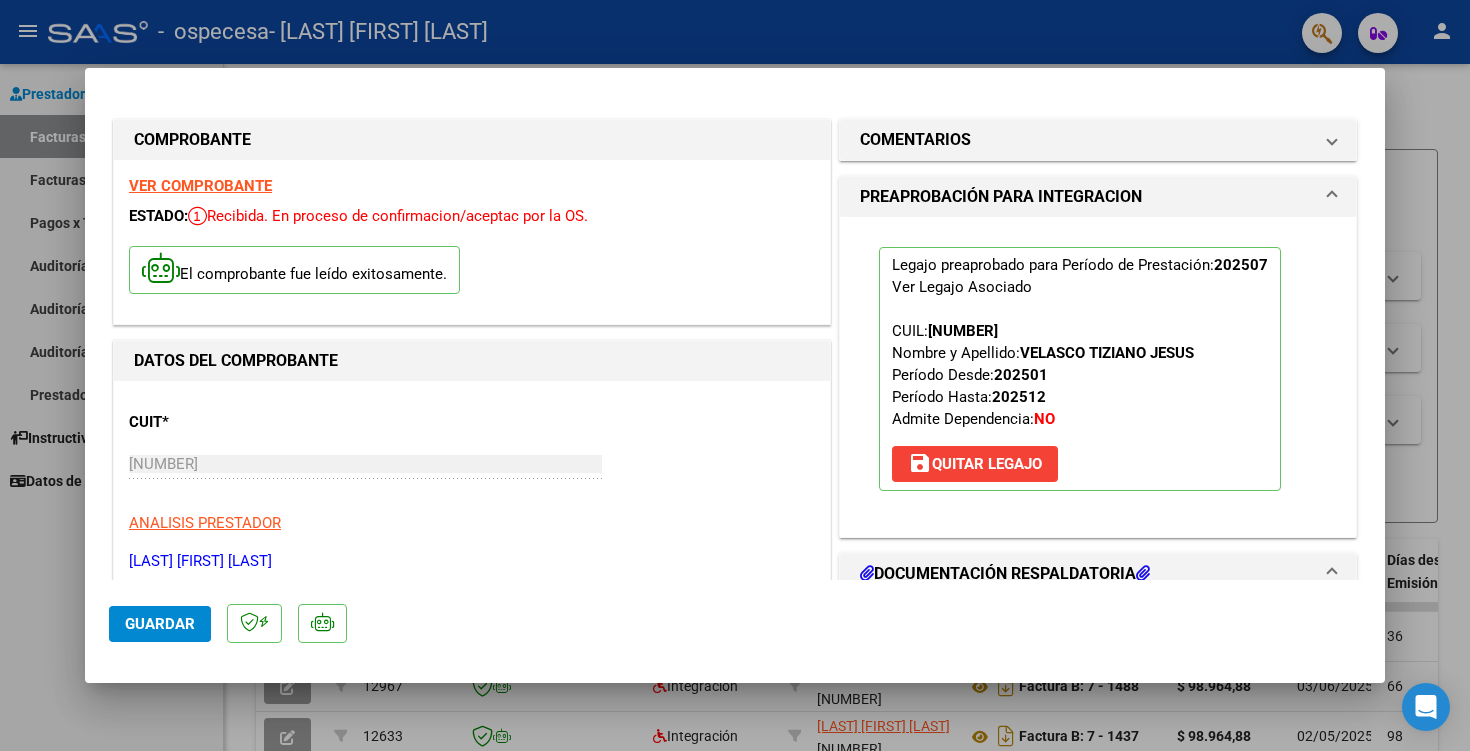 click at bounding box center (735, 375) 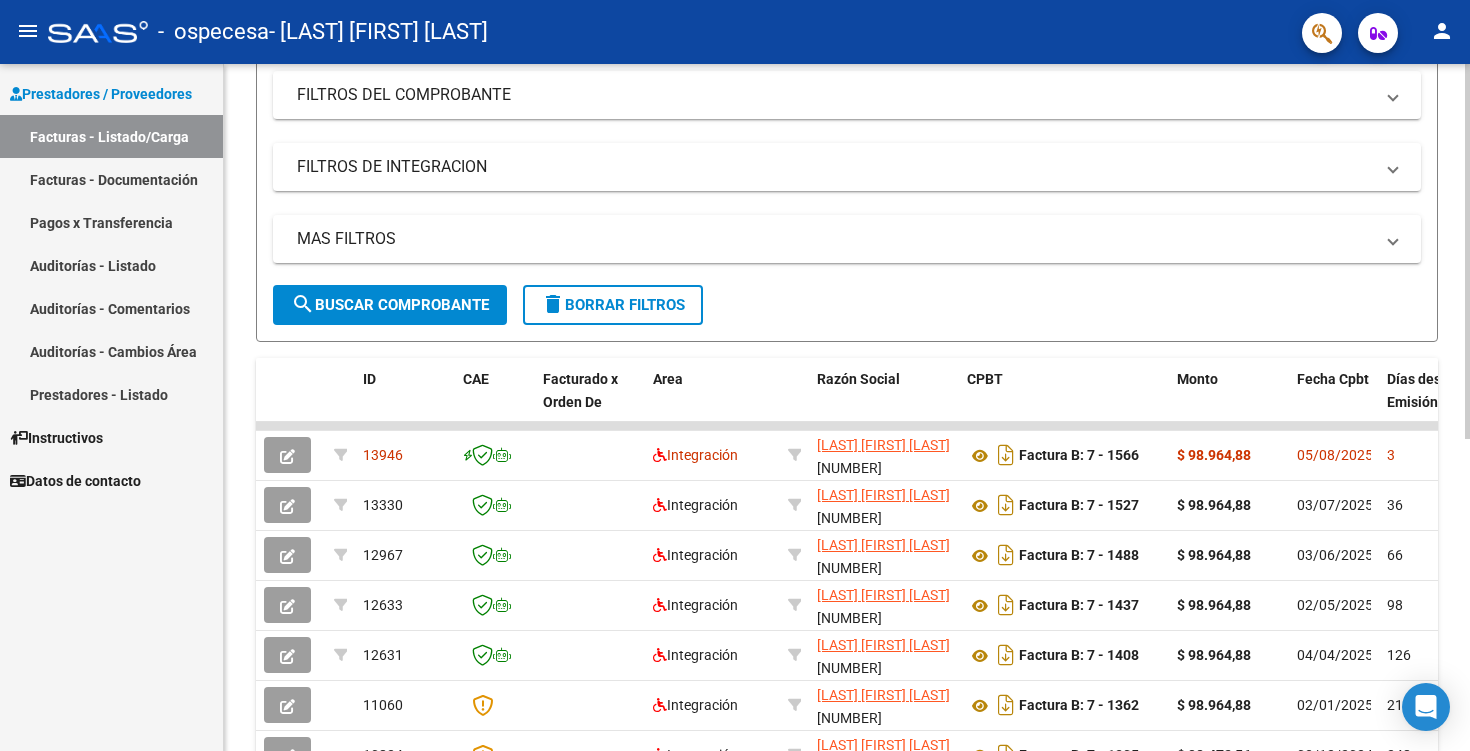 scroll, scrollTop: 270, scrollLeft: 0, axis: vertical 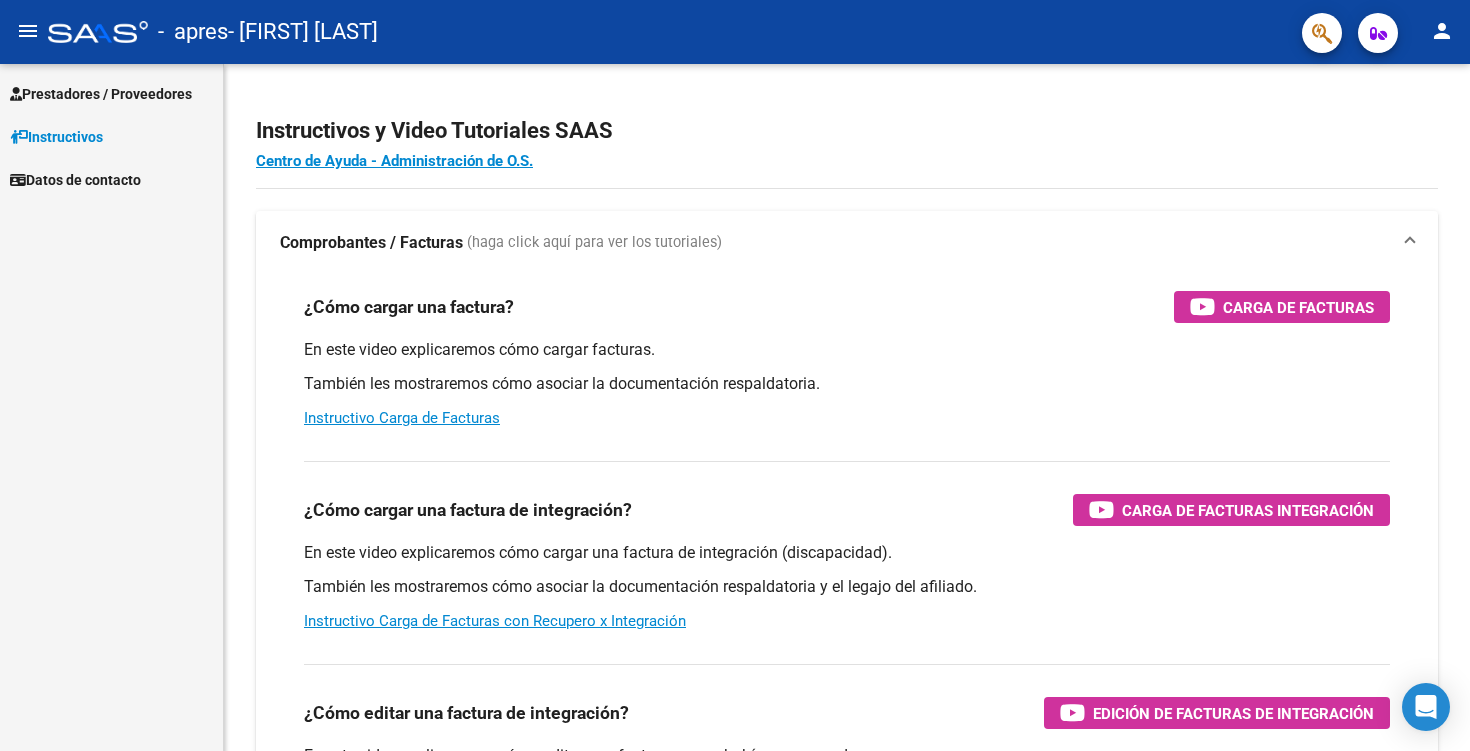 click on "Prestadores / Proveedores" at bounding box center [101, 94] 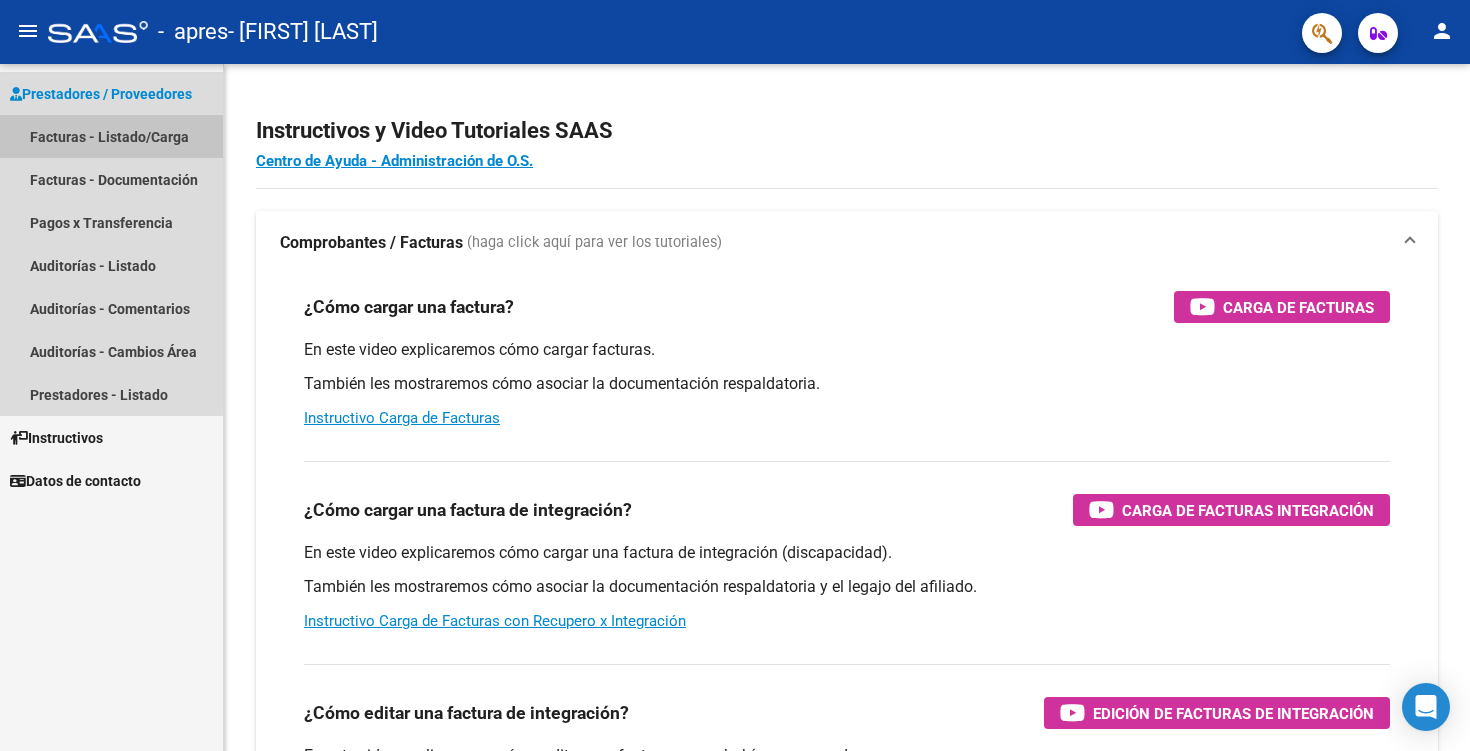 click on "Facturas - Listado/Carga" at bounding box center [111, 136] 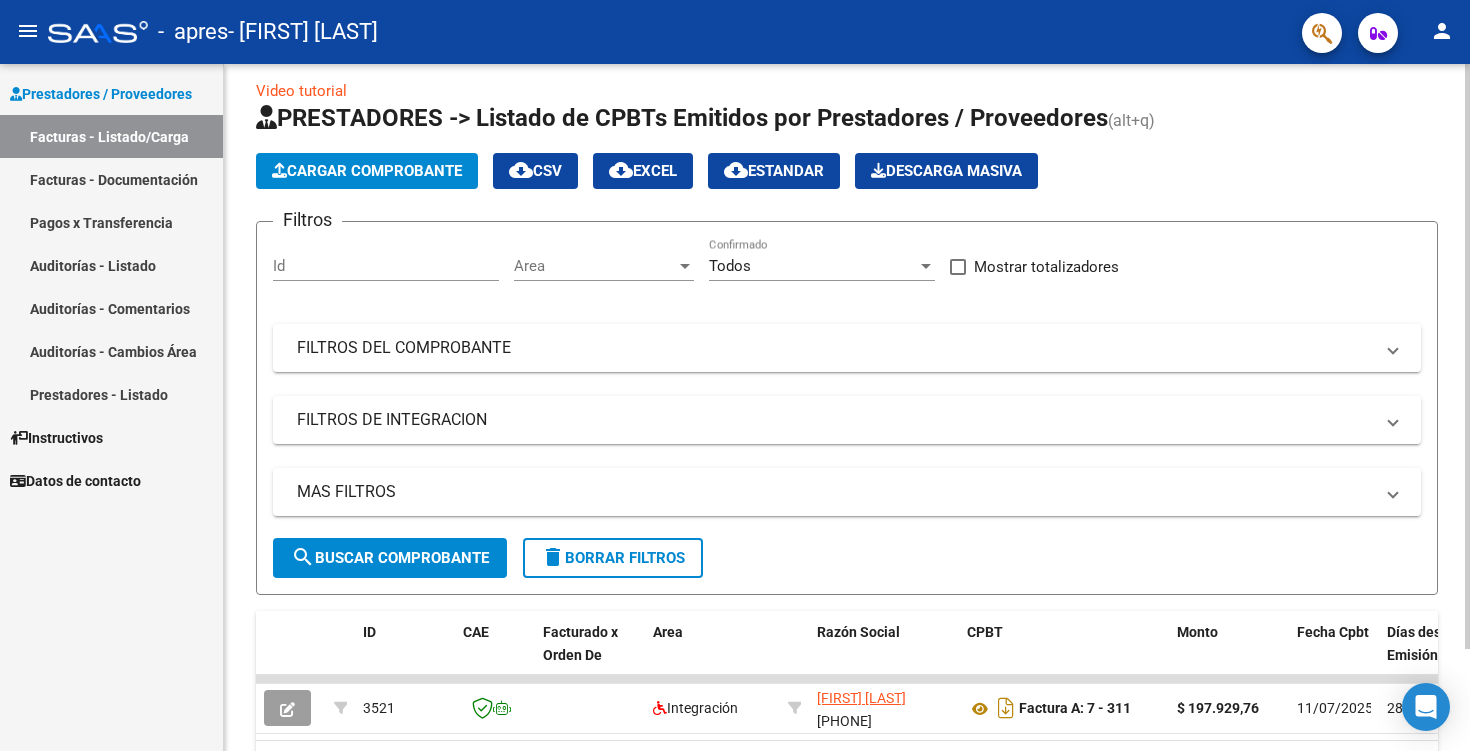 scroll, scrollTop: 0, scrollLeft: 0, axis: both 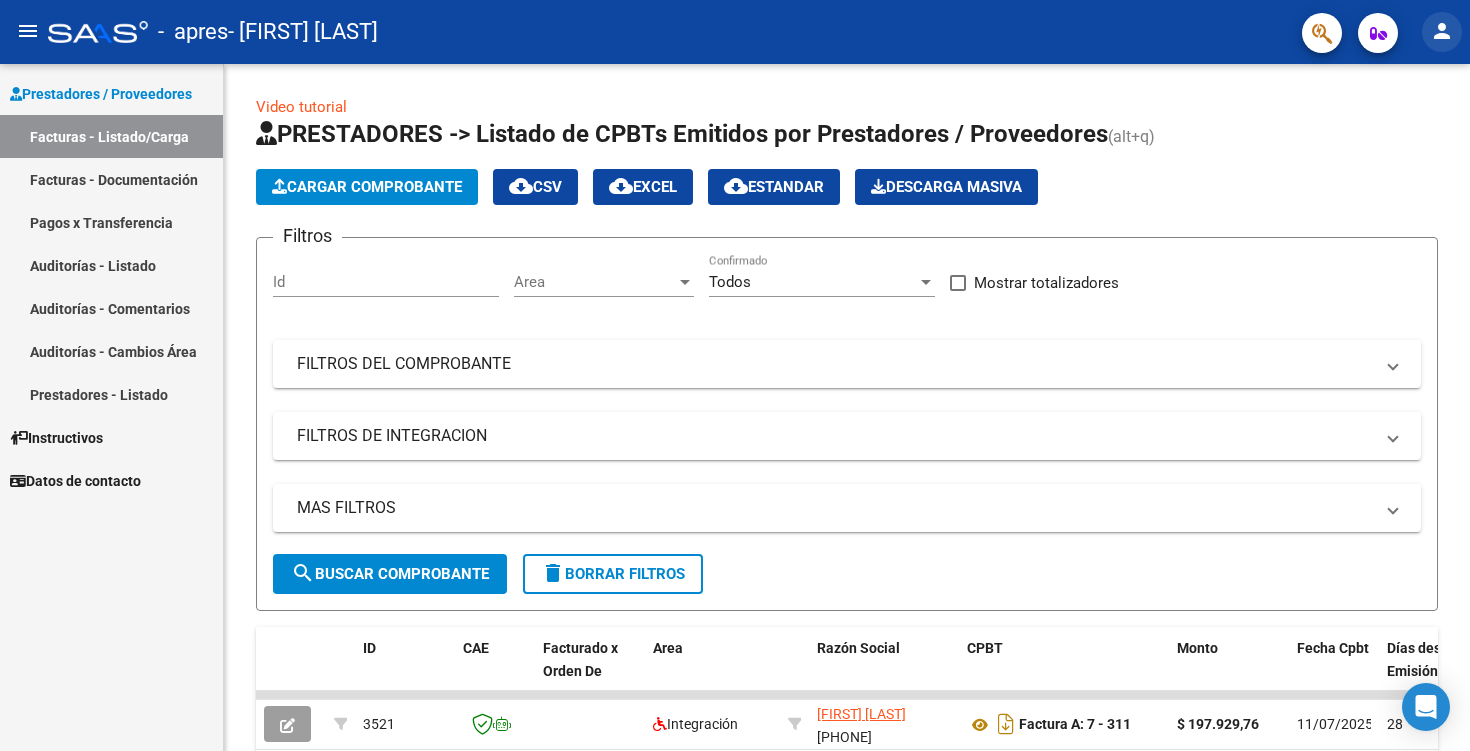 click on "person" 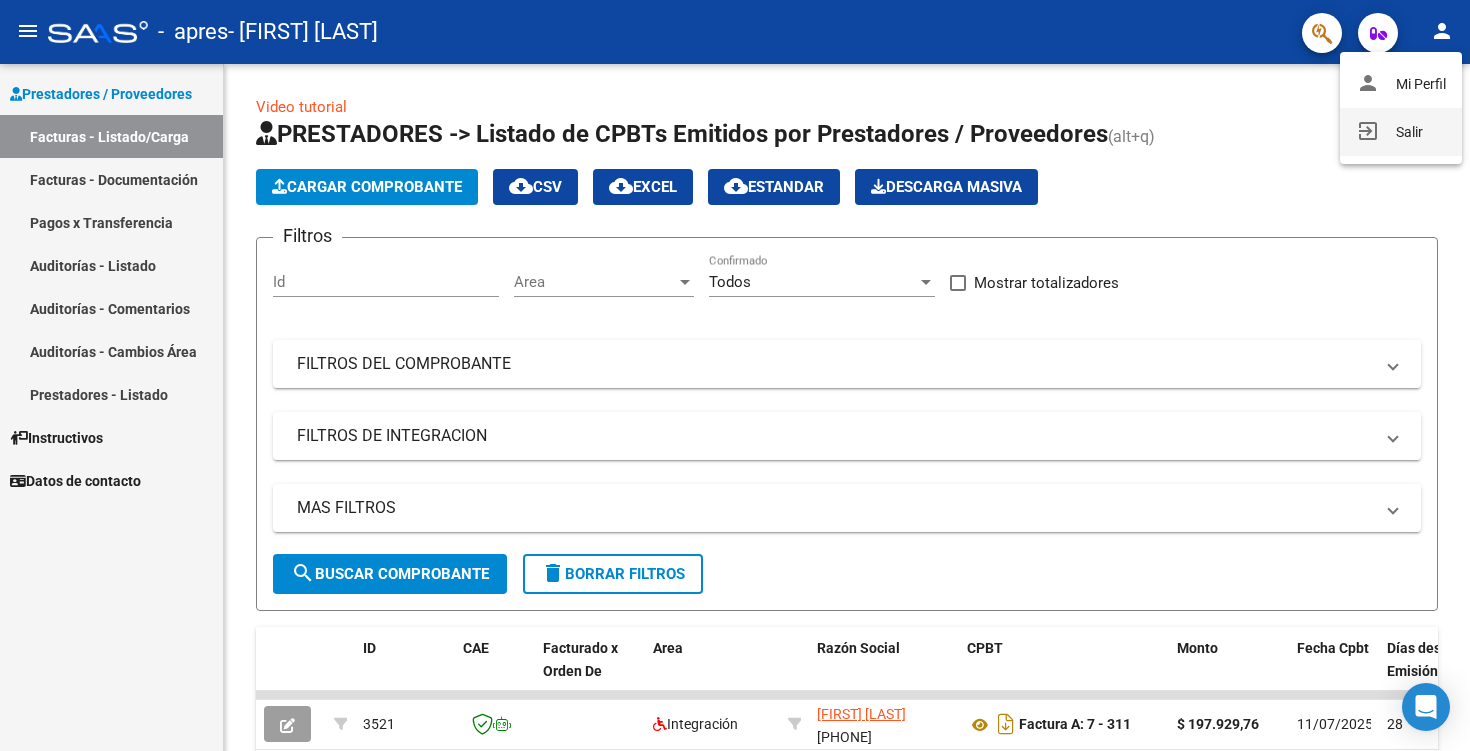click on "exit_to_app  Salir" at bounding box center [1401, 132] 